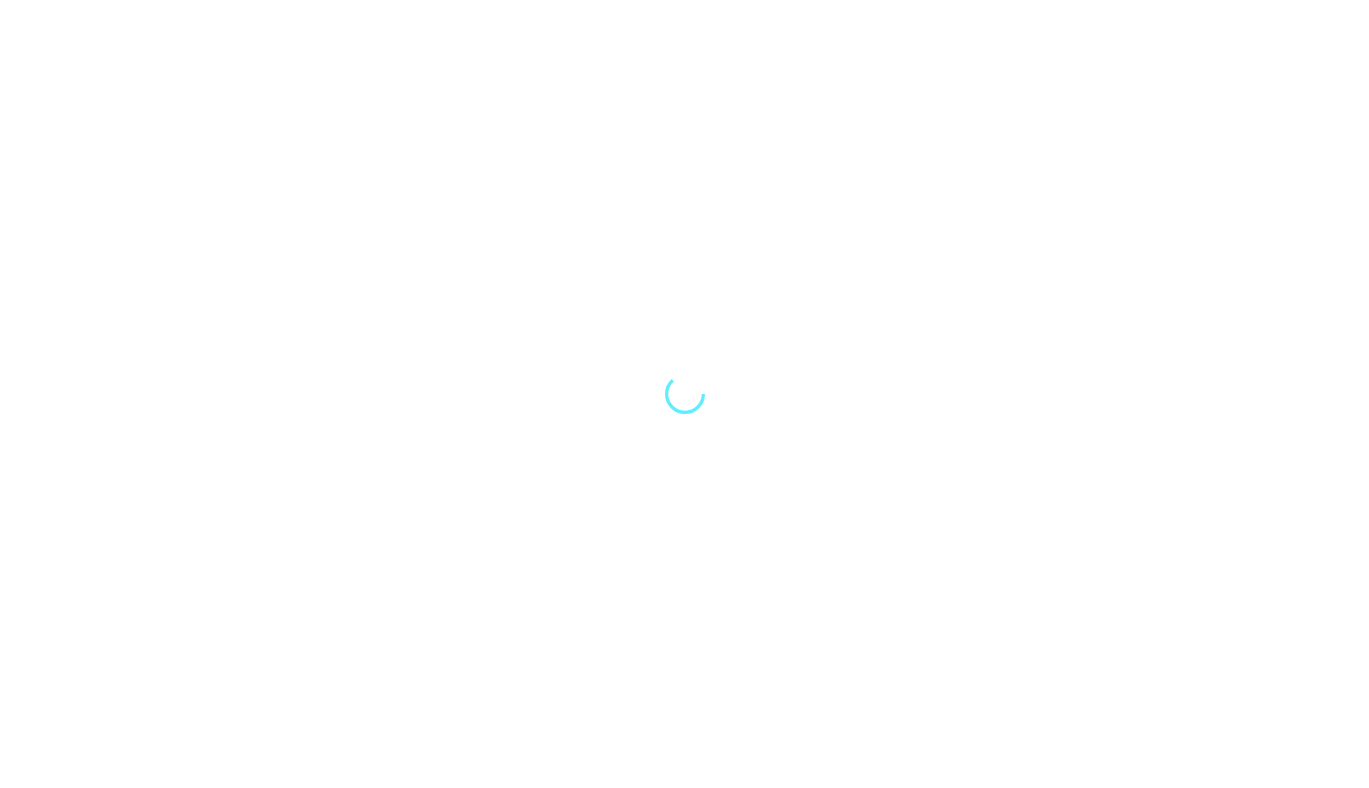 scroll, scrollTop: 0, scrollLeft: 0, axis: both 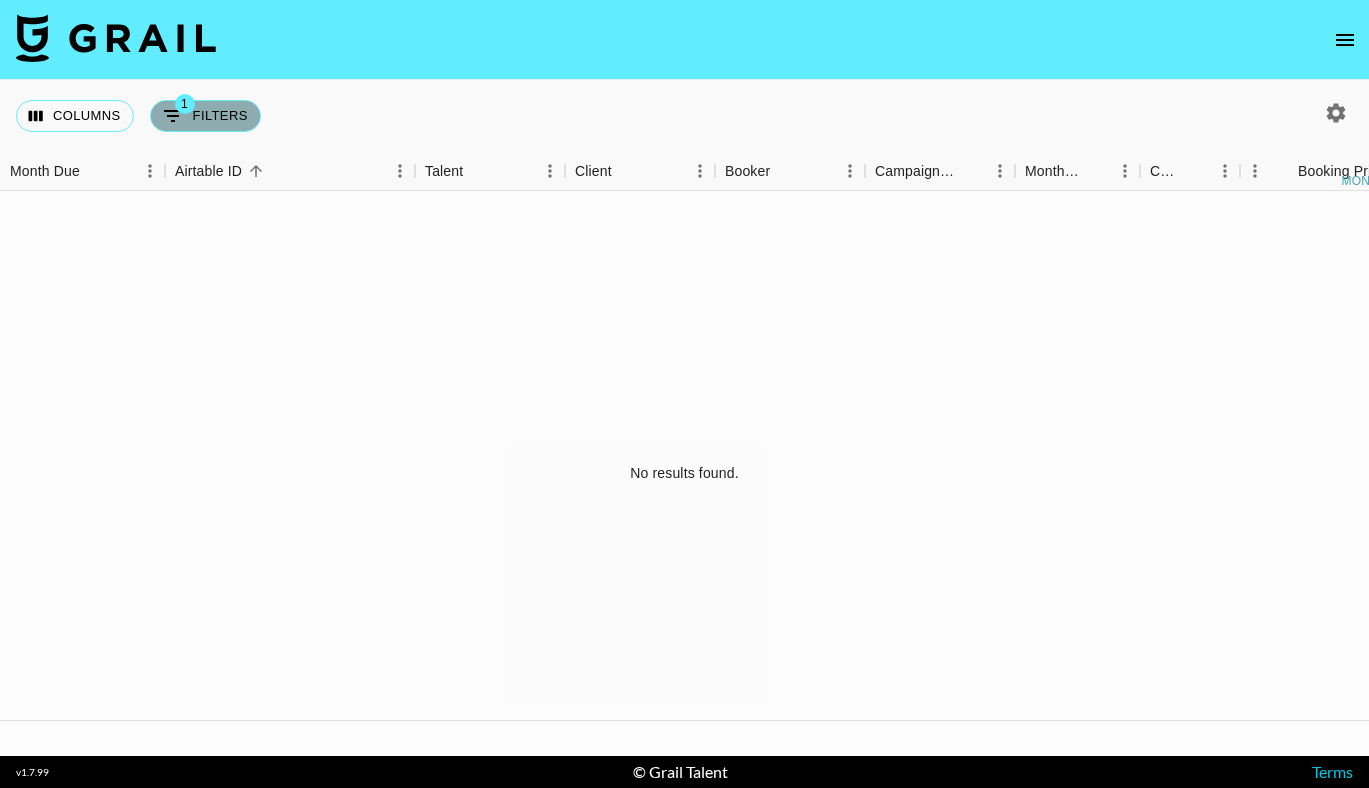 click on "1 Filters" at bounding box center [205, 116] 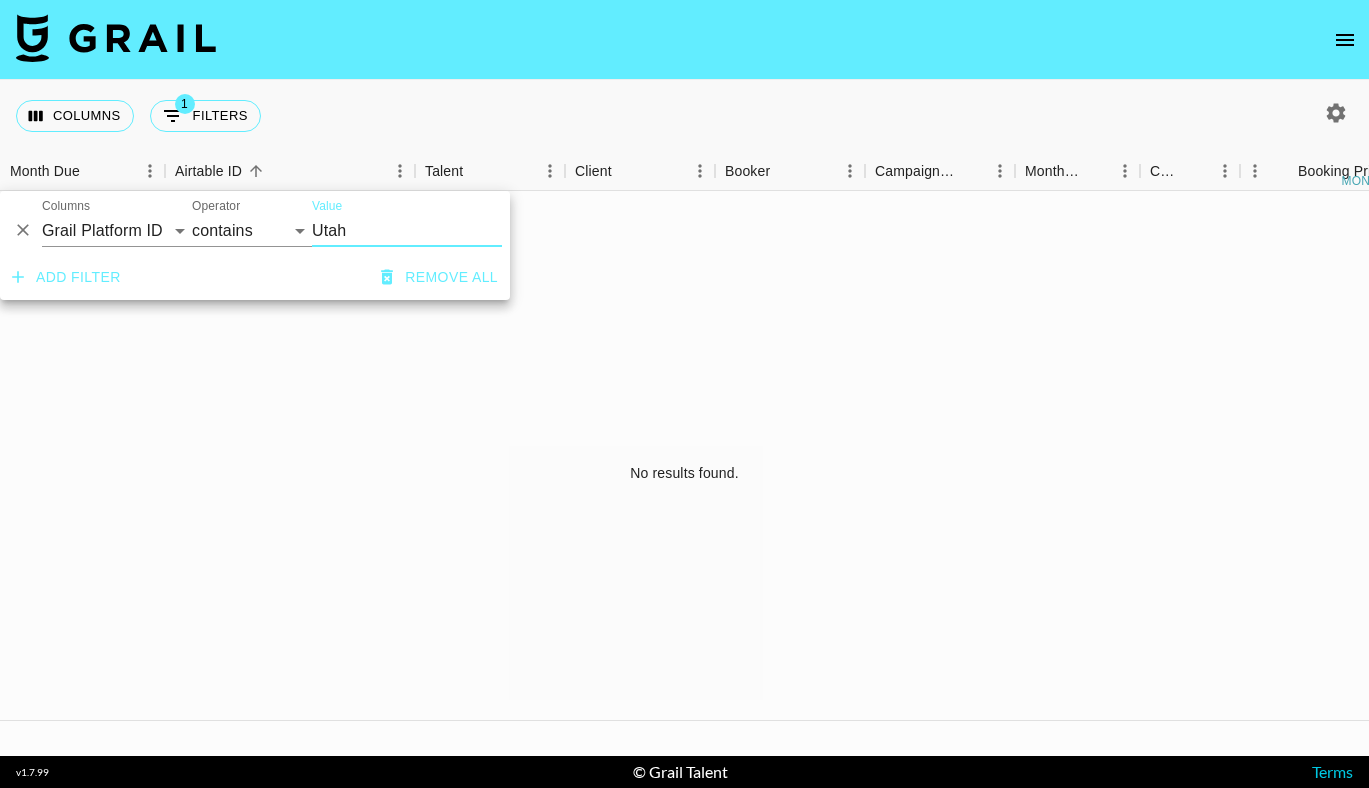 drag, startPoint x: 372, startPoint y: 225, endPoint x: 309, endPoint y: 210, distance: 64.7611 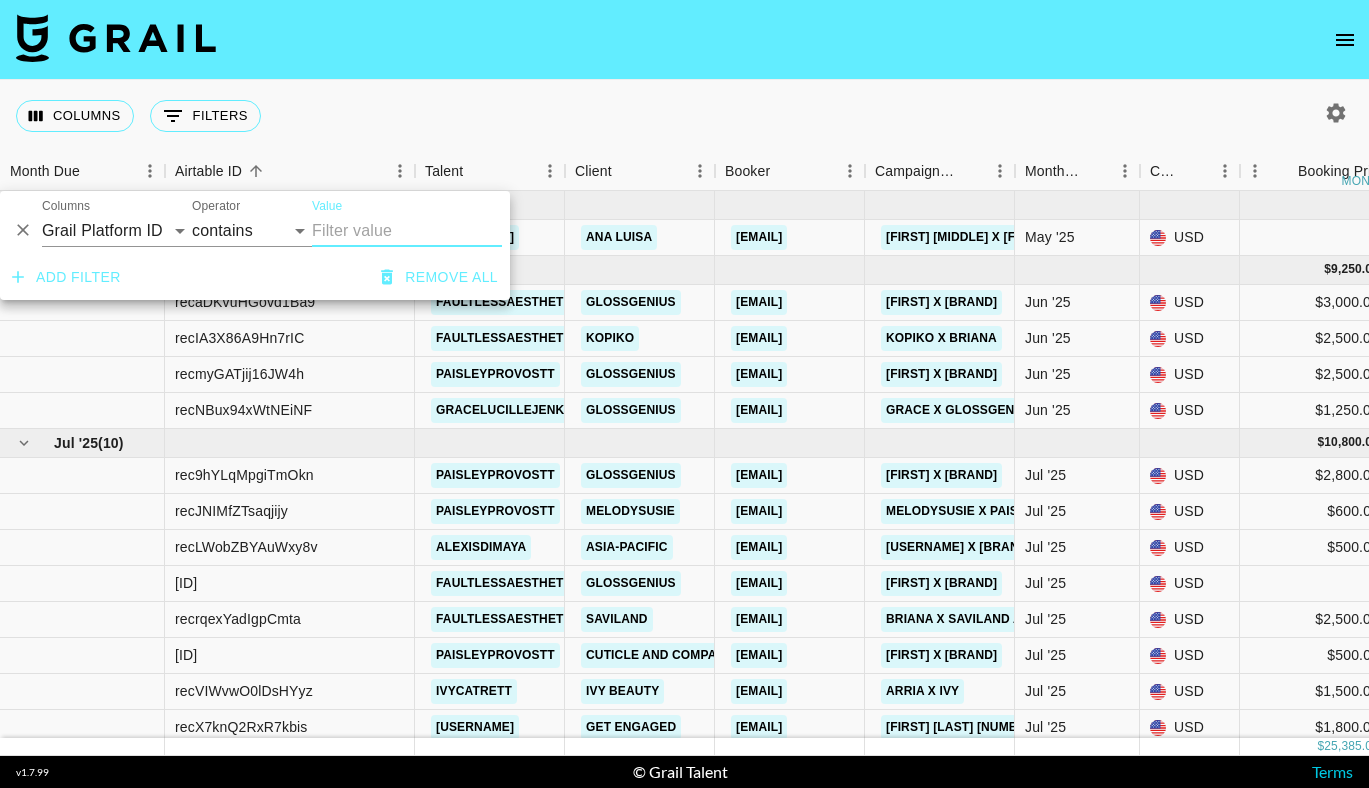 type 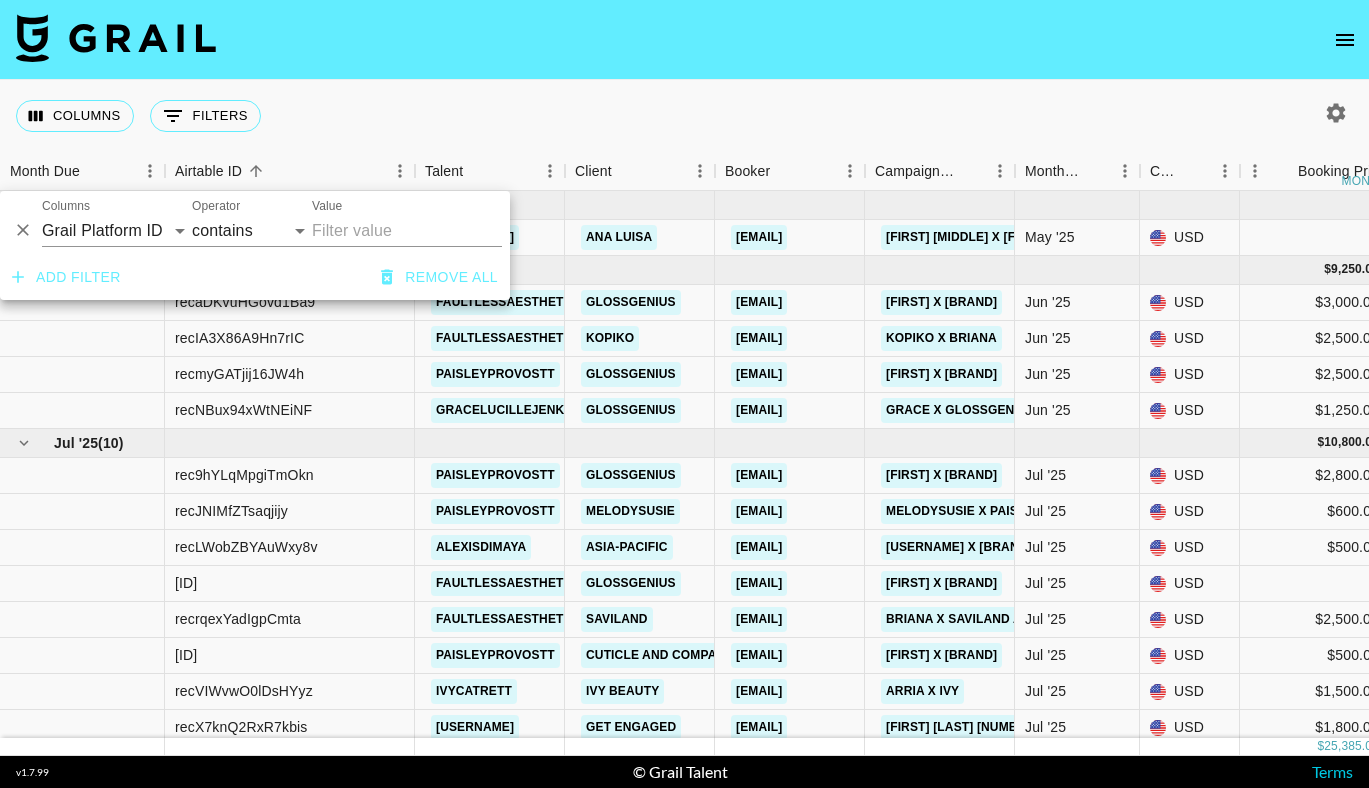 click on "Columns 0 Filters + Booking" at bounding box center (684, 116) 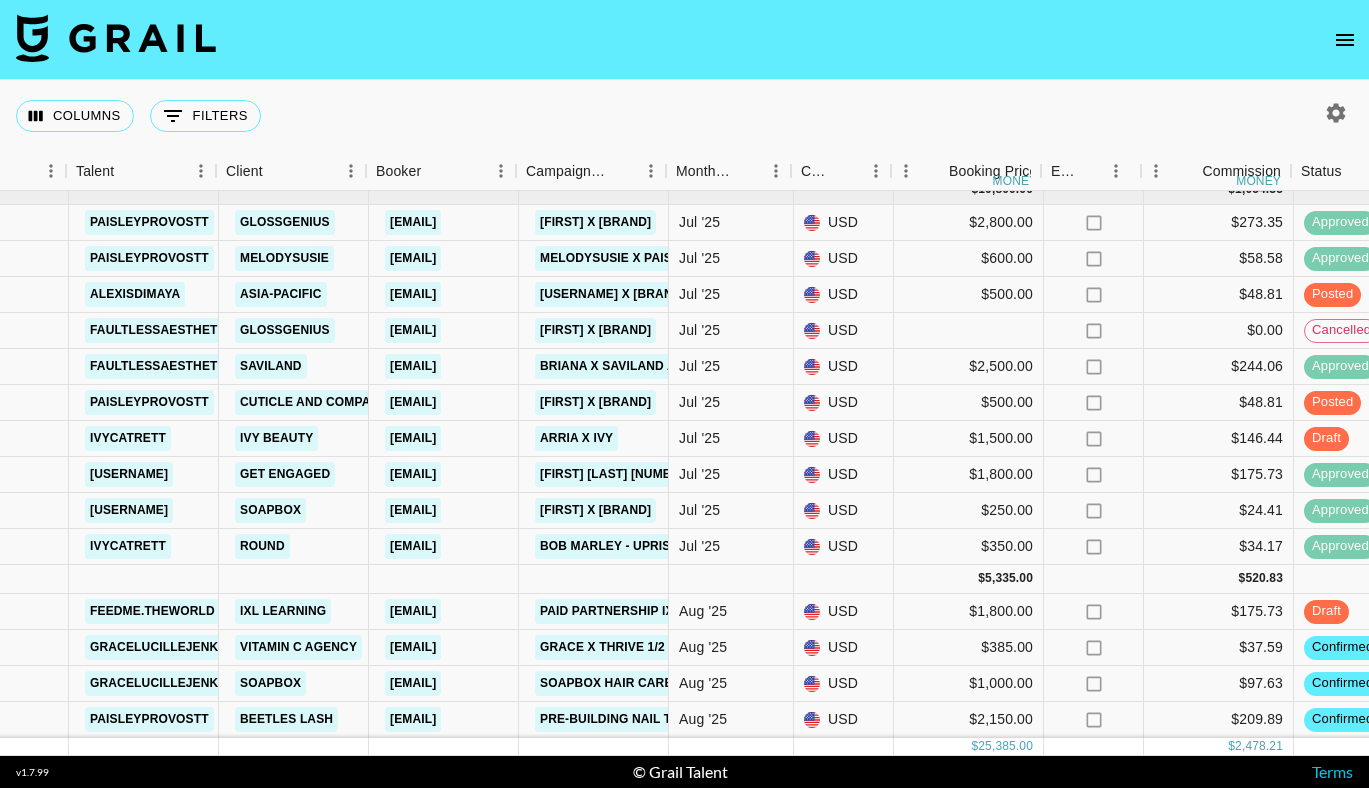 scroll, scrollTop: 253, scrollLeft: 349, axis: both 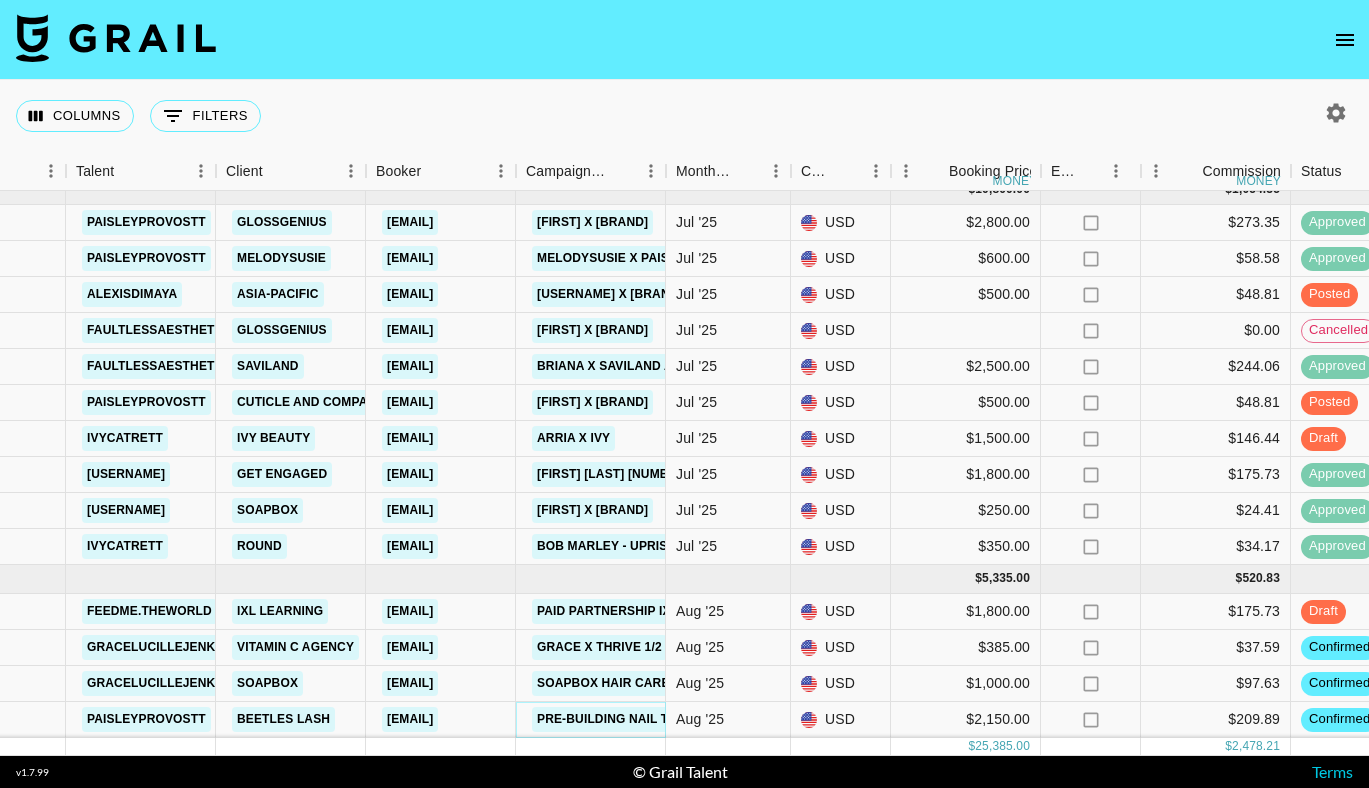 click on "Pre-Building Nail Tips" at bounding box center (612, 719) 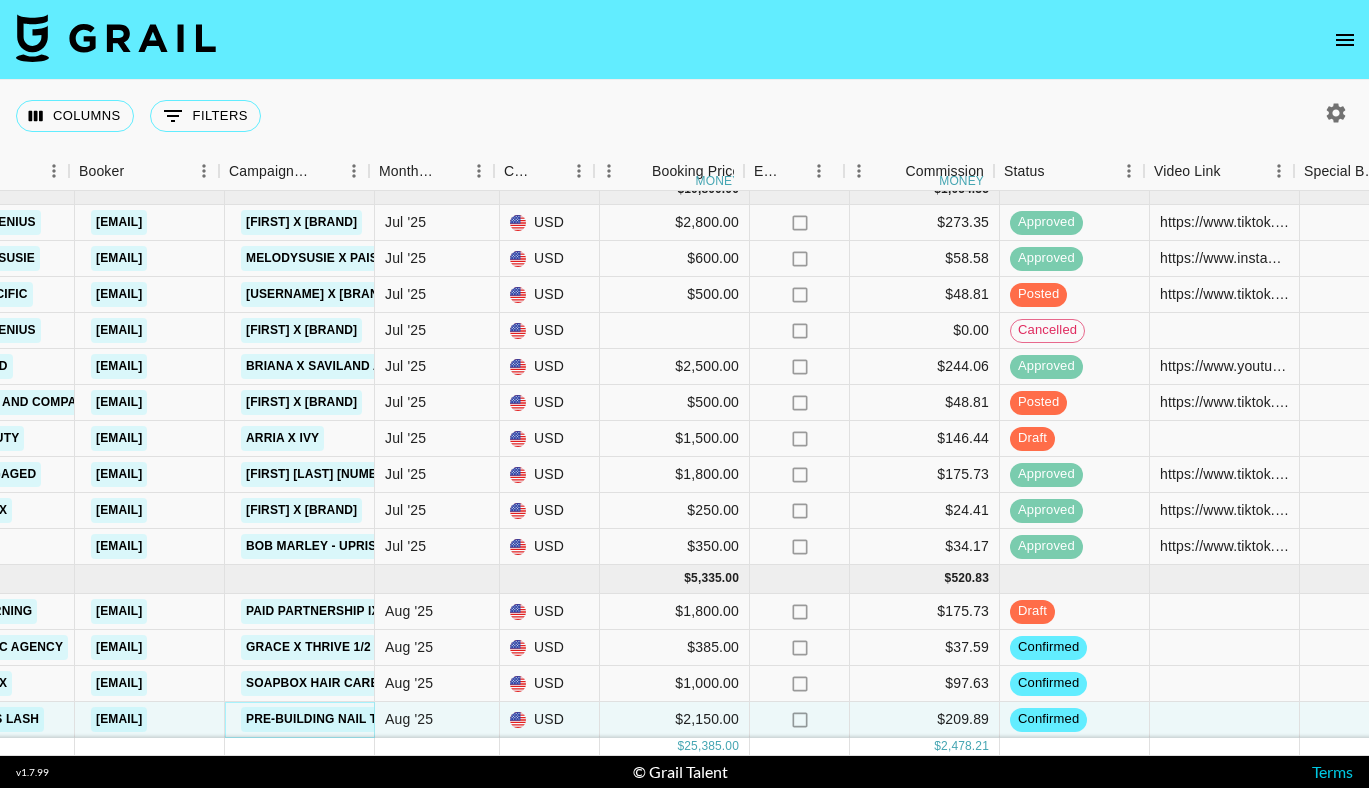 scroll, scrollTop: 253, scrollLeft: 646, axis: both 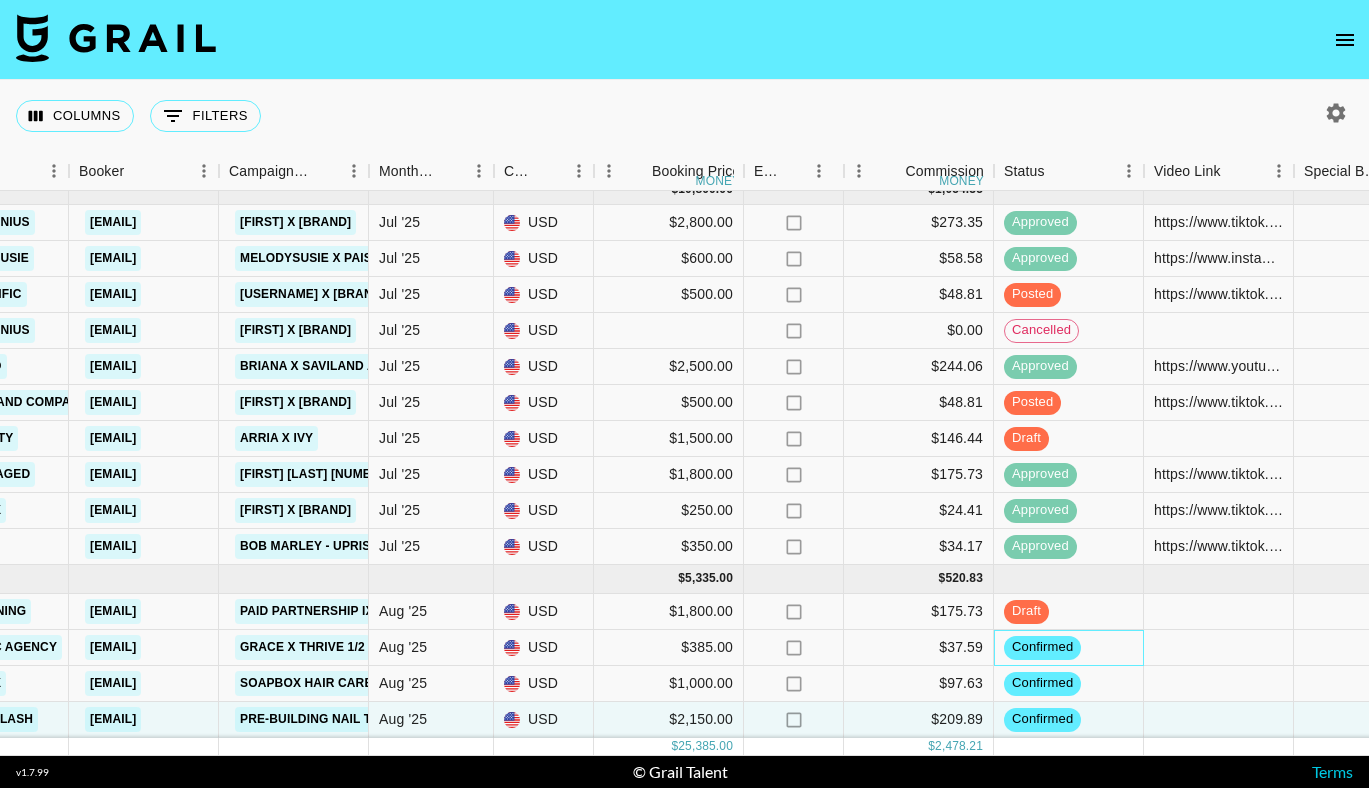 click on "confirmed" at bounding box center [1042, 647] 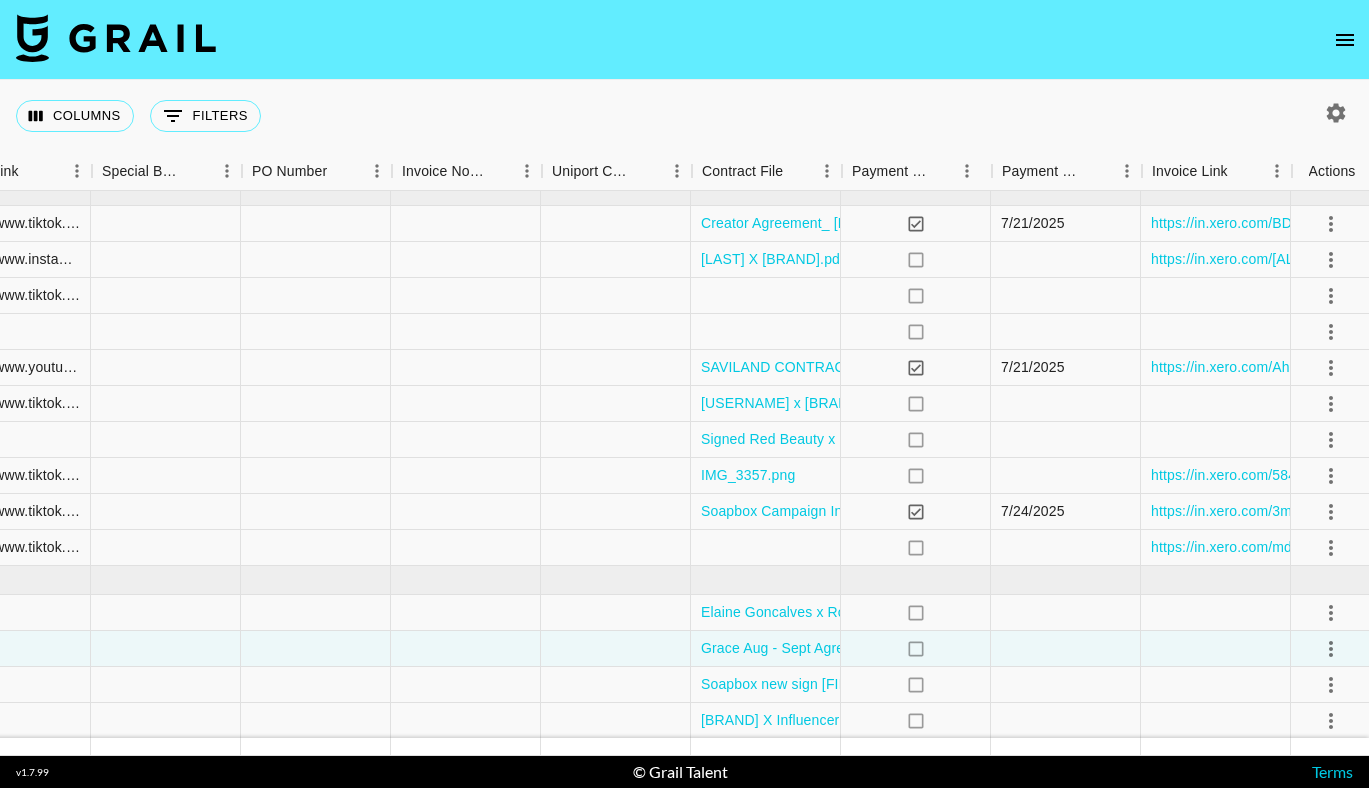 scroll, scrollTop: 252, scrollLeft: 1851, axis: both 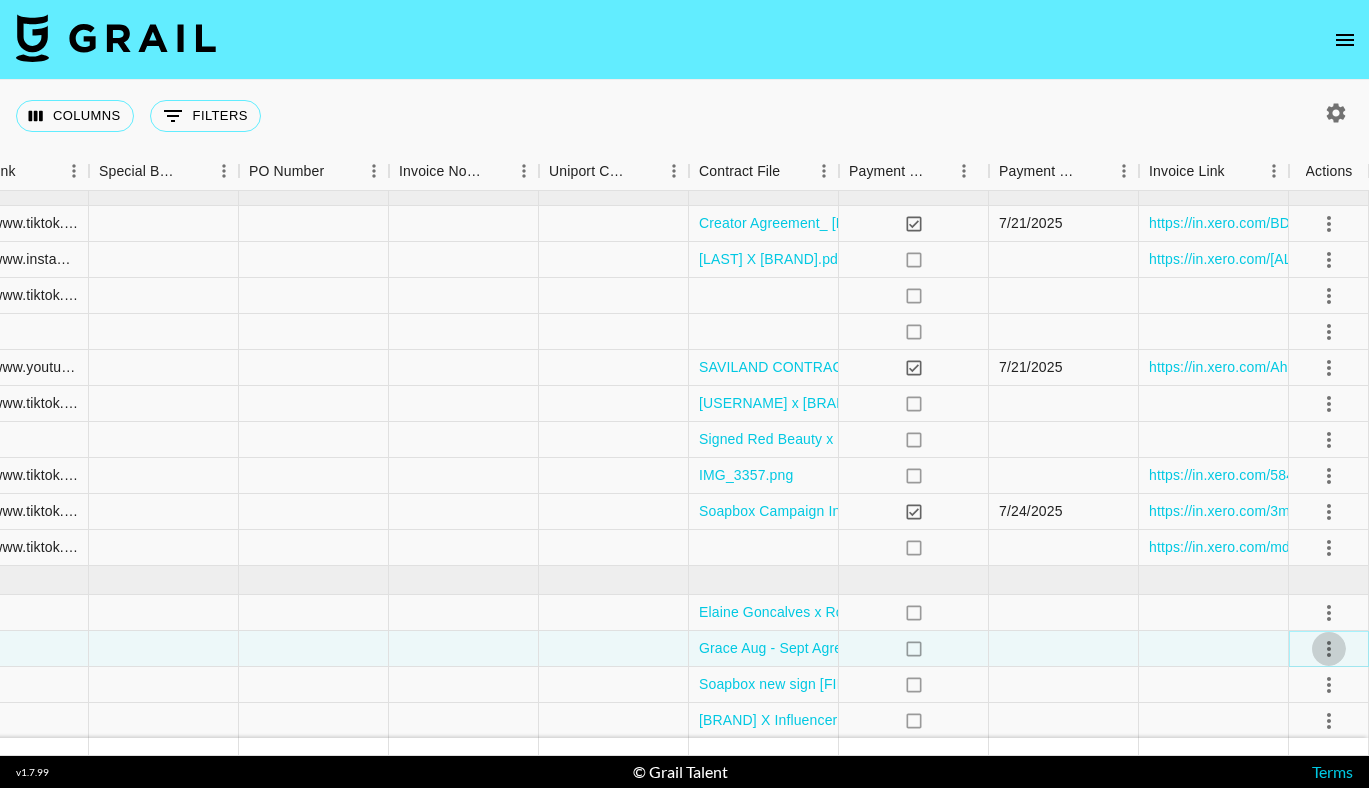 click 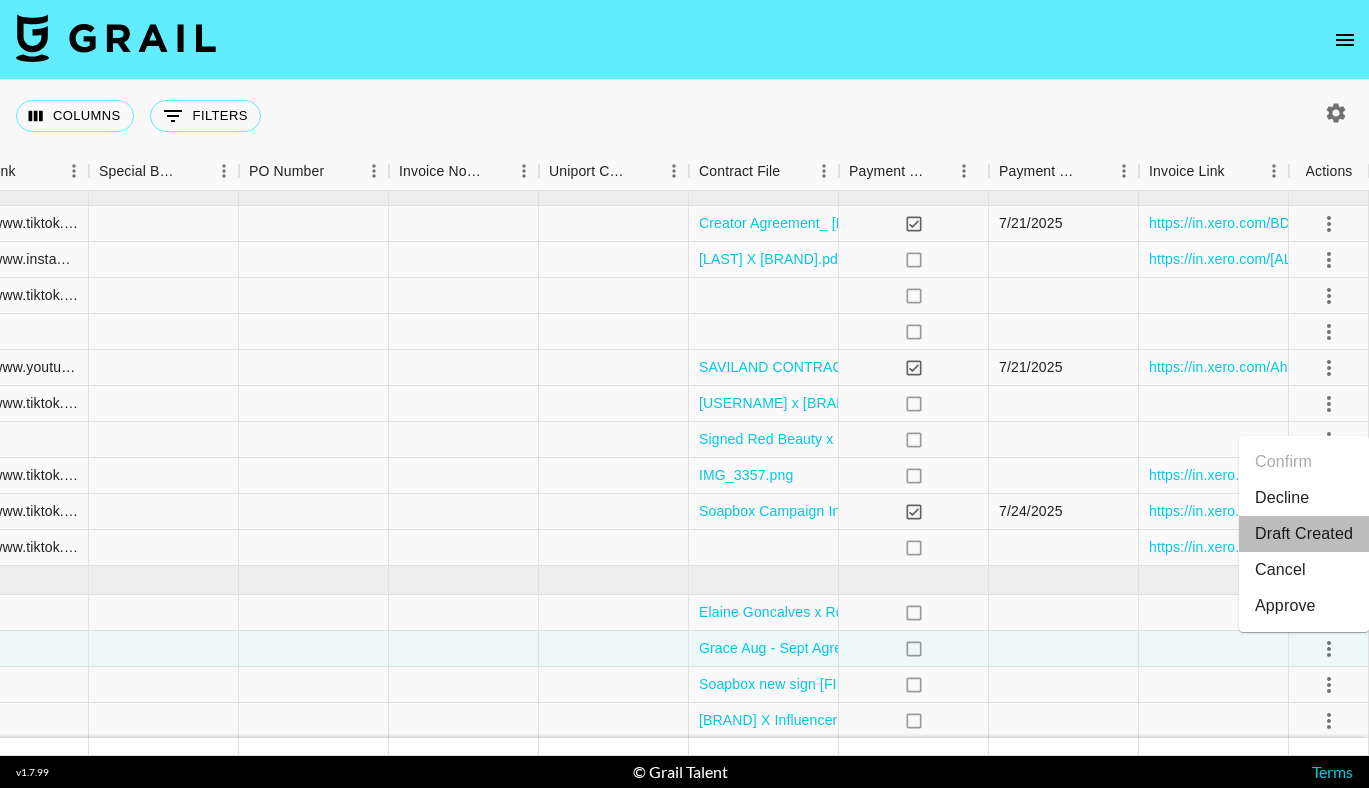 click on "Draft Created" at bounding box center [1304, 534] 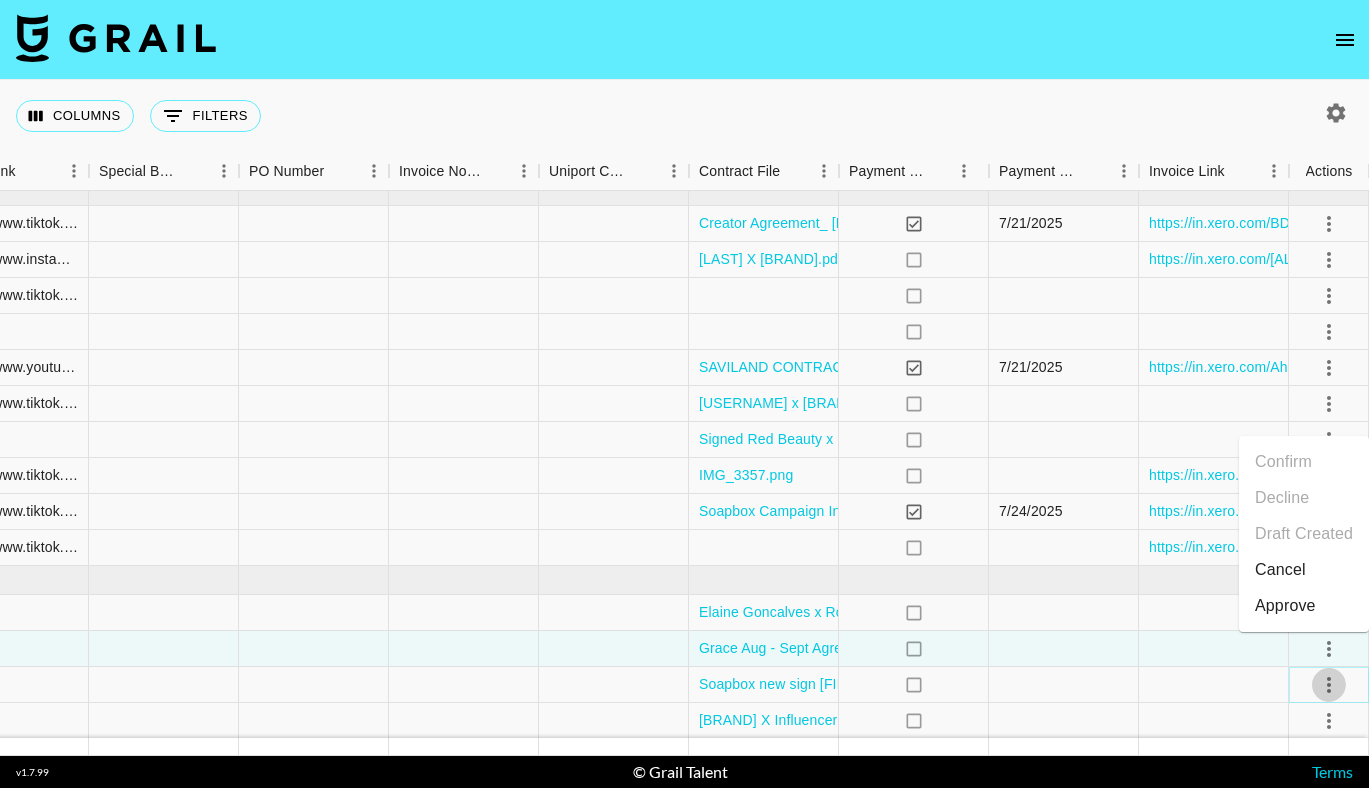click at bounding box center (1329, 685) 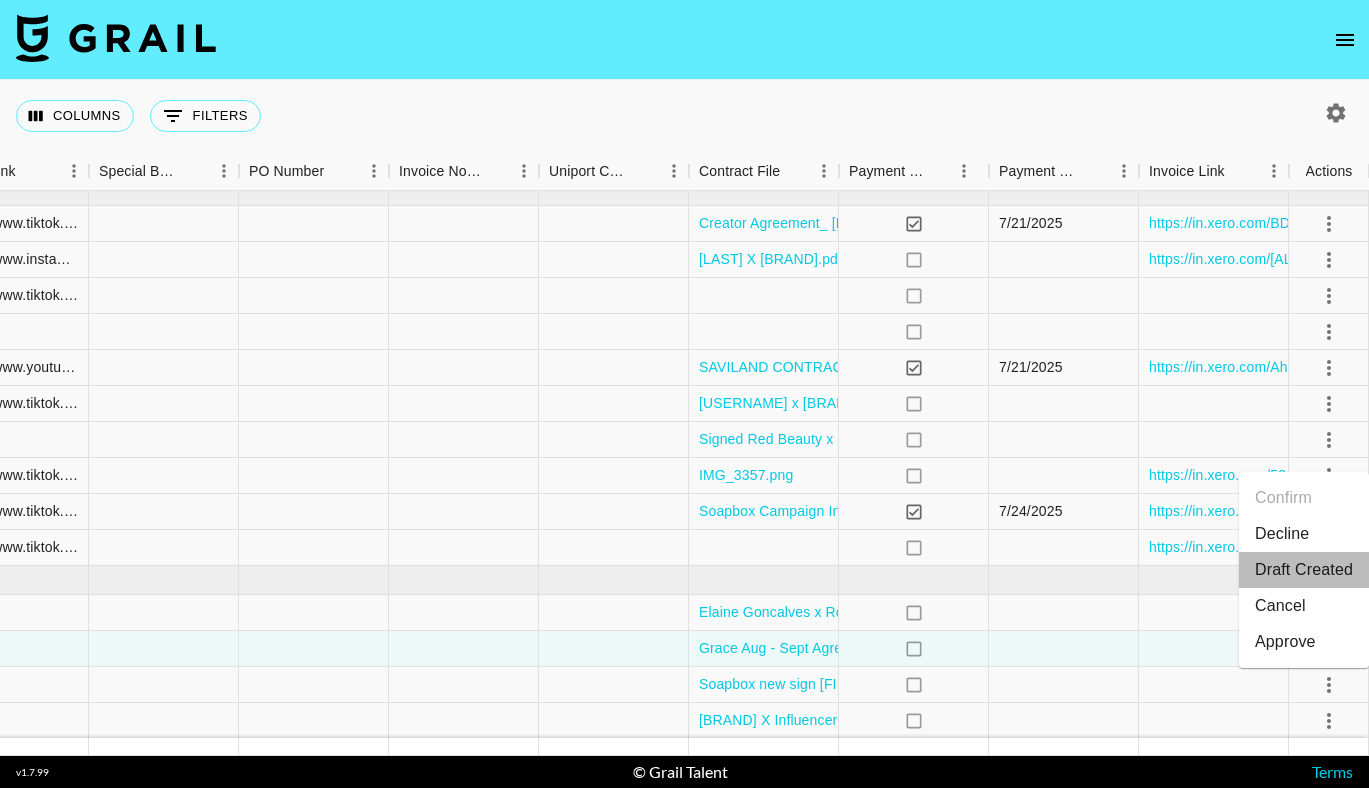 click on "Draft Created" at bounding box center (1304, 570) 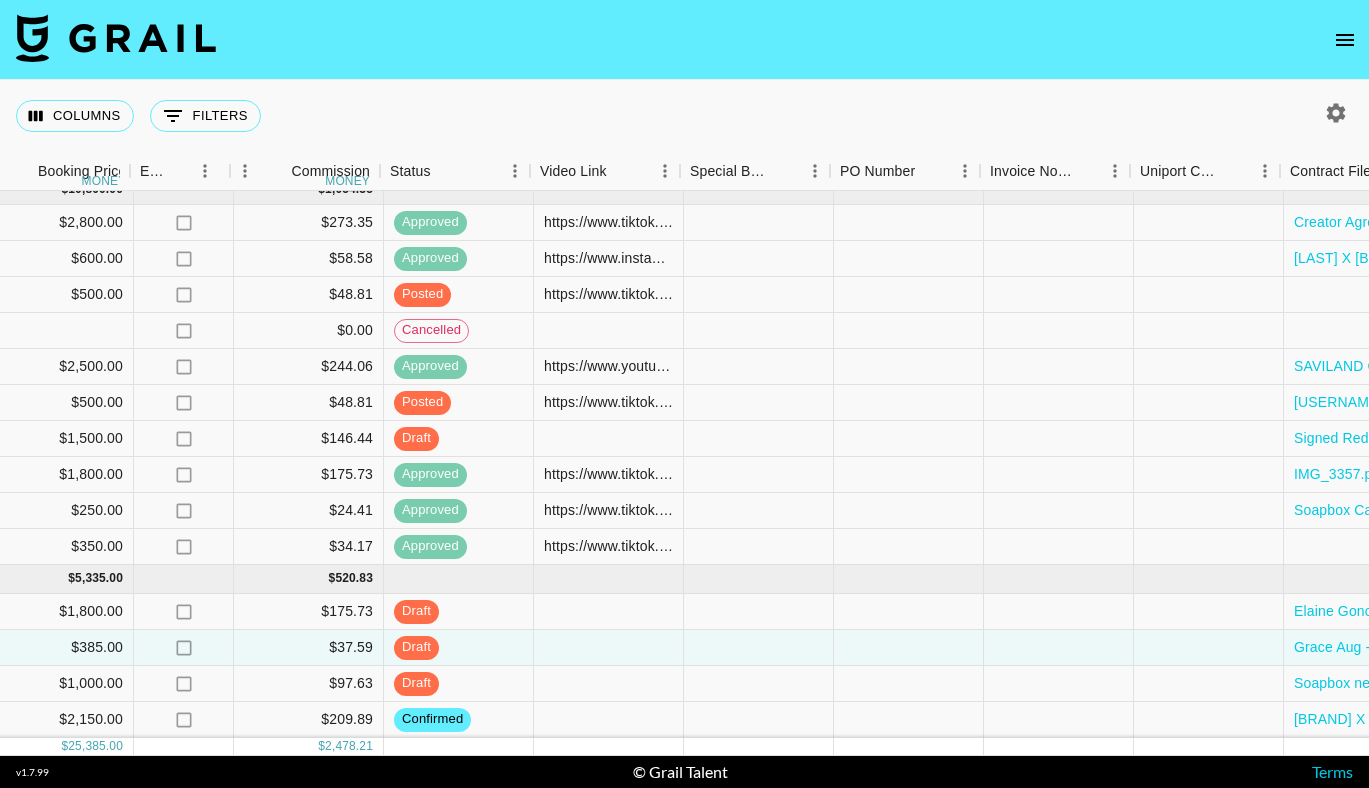 scroll, scrollTop: 253, scrollLeft: 1261, axis: both 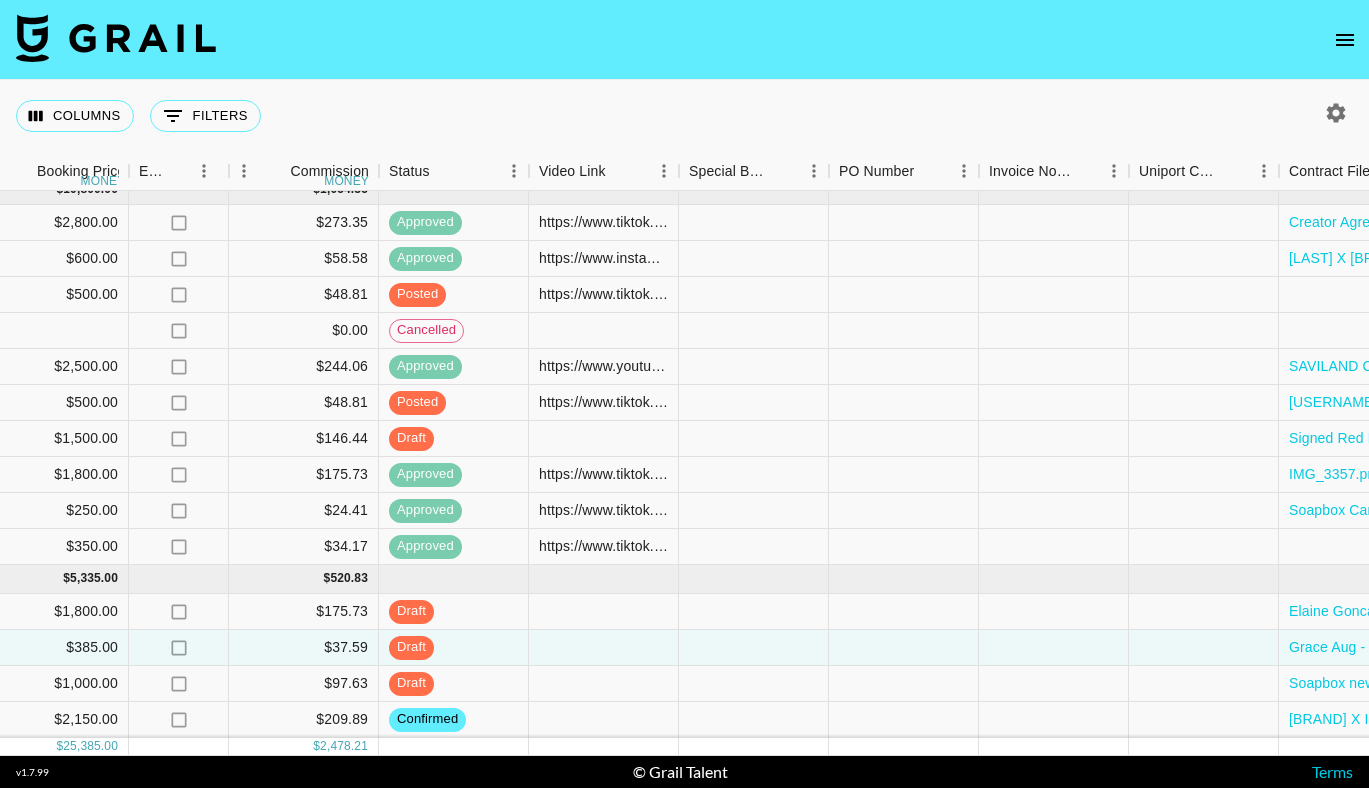 click at bounding box center [116, 38] 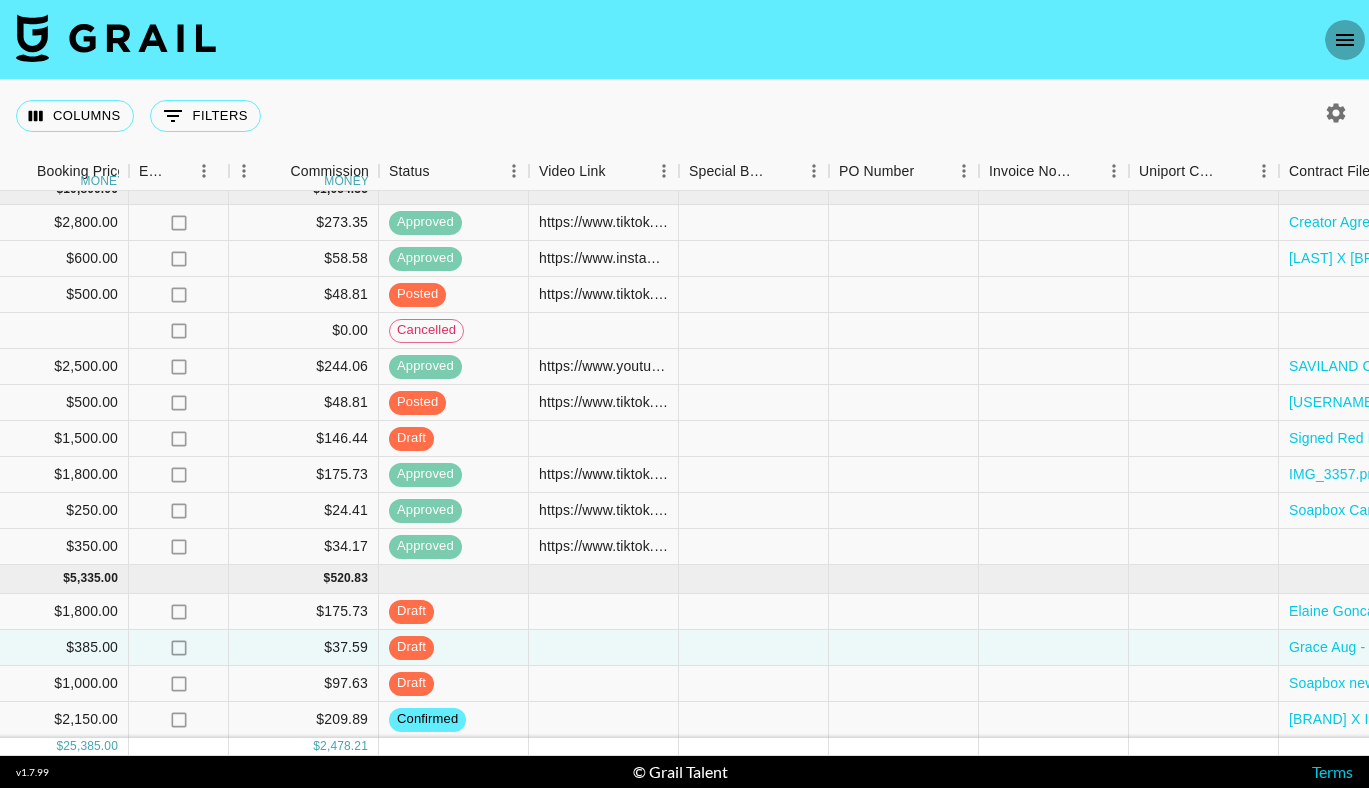 click 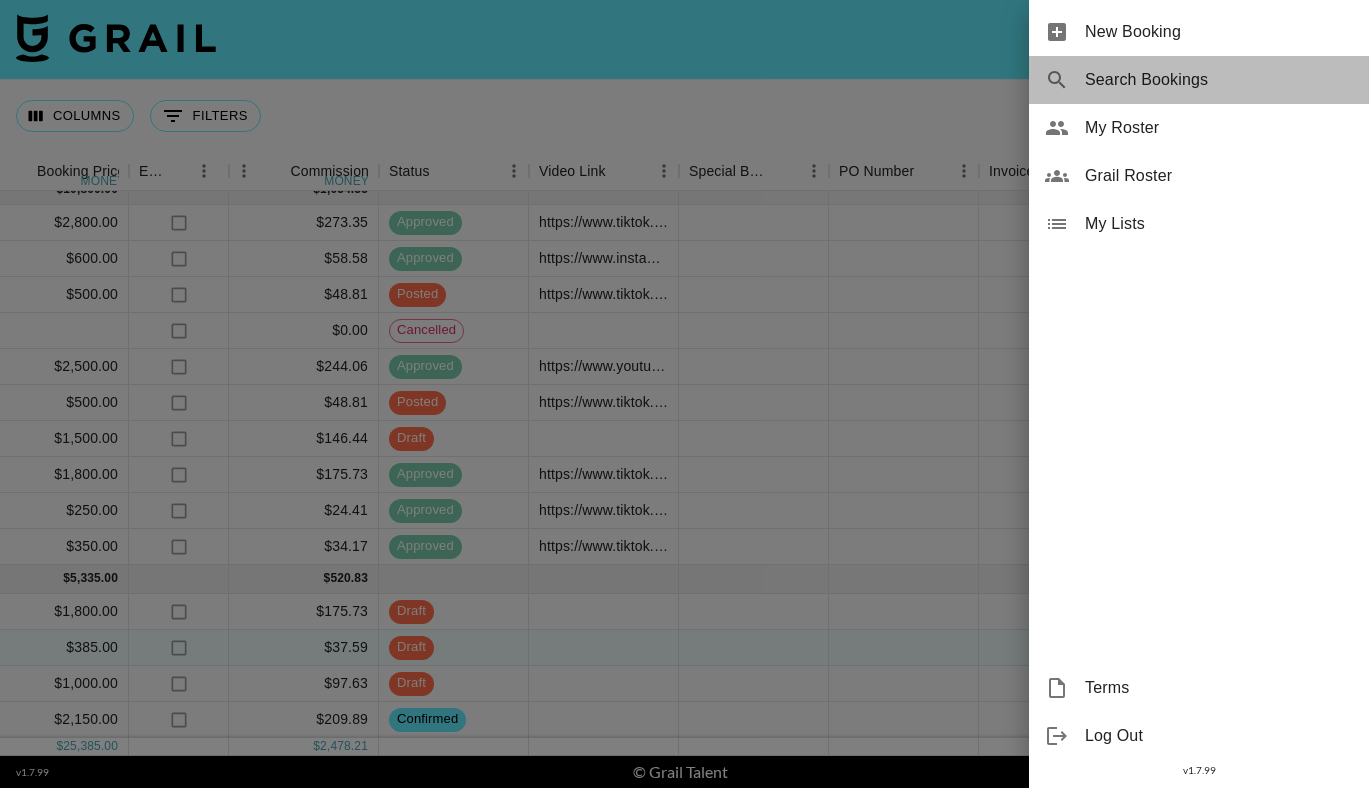 click on "Search Bookings" at bounding box center (1219, 80) 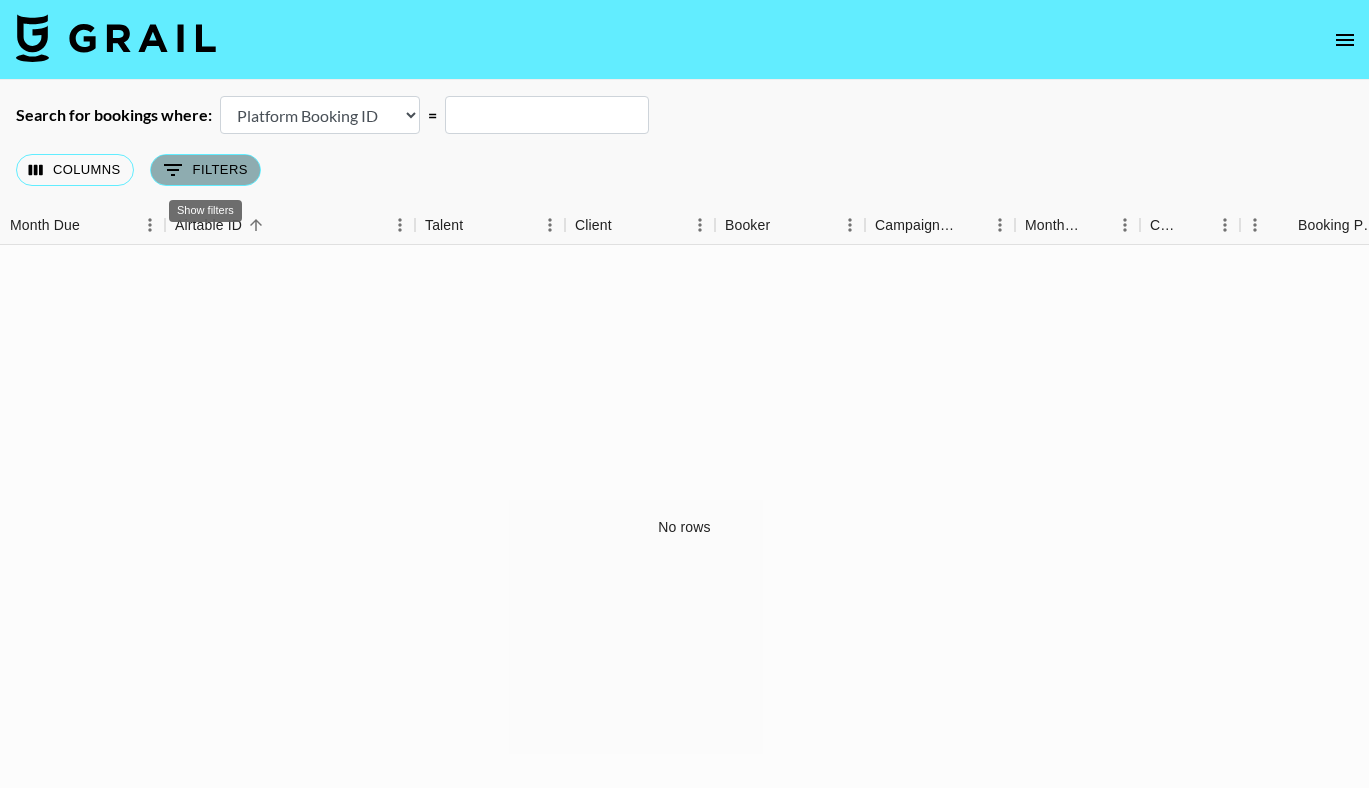 click on "0 Filters" at bounding box center [205, 170] 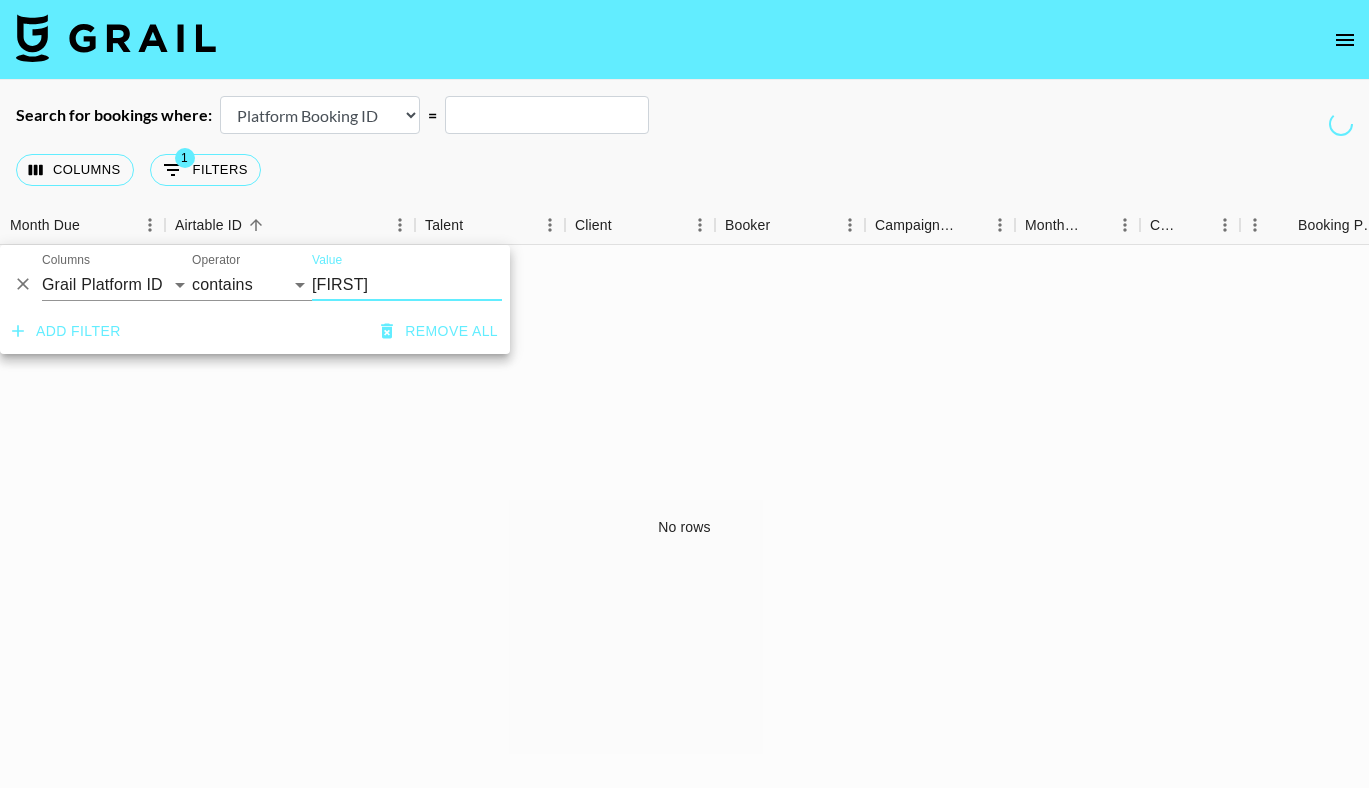 type on "[FIRST]" 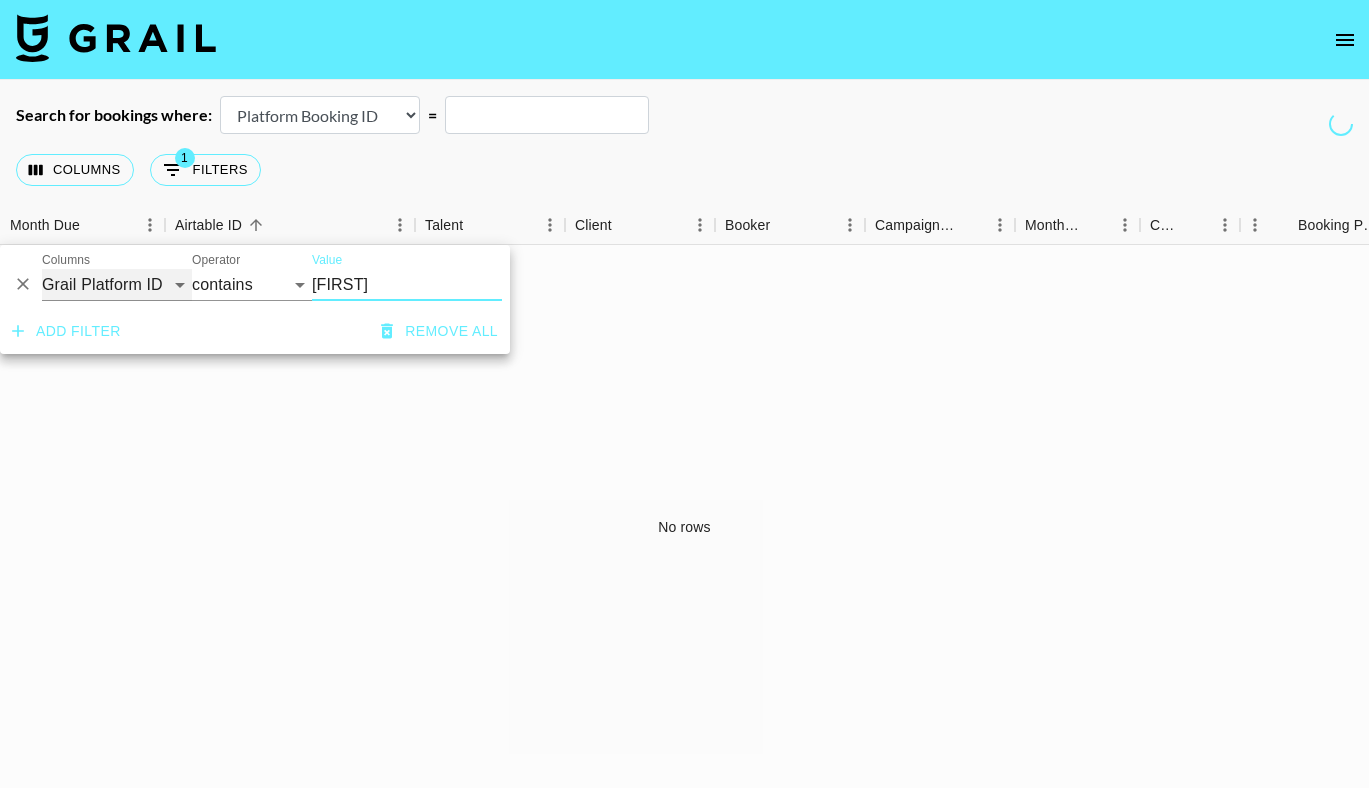 click on "Grail Platform ID Airtable ID Talent Manager Client Booker Campaign (Type) Date Created Created by Grail Team Month Due Currency Booking Price Creator Commmission Override External Commission Expenses: Remove Commission? Commission Status Video Link Boost Code Special Booking Type PO Number Invoice Notes Uniport Contact Email Contract File Payment Sent Payment Sent Date Invoice Link" at bounding box center [117, 285] 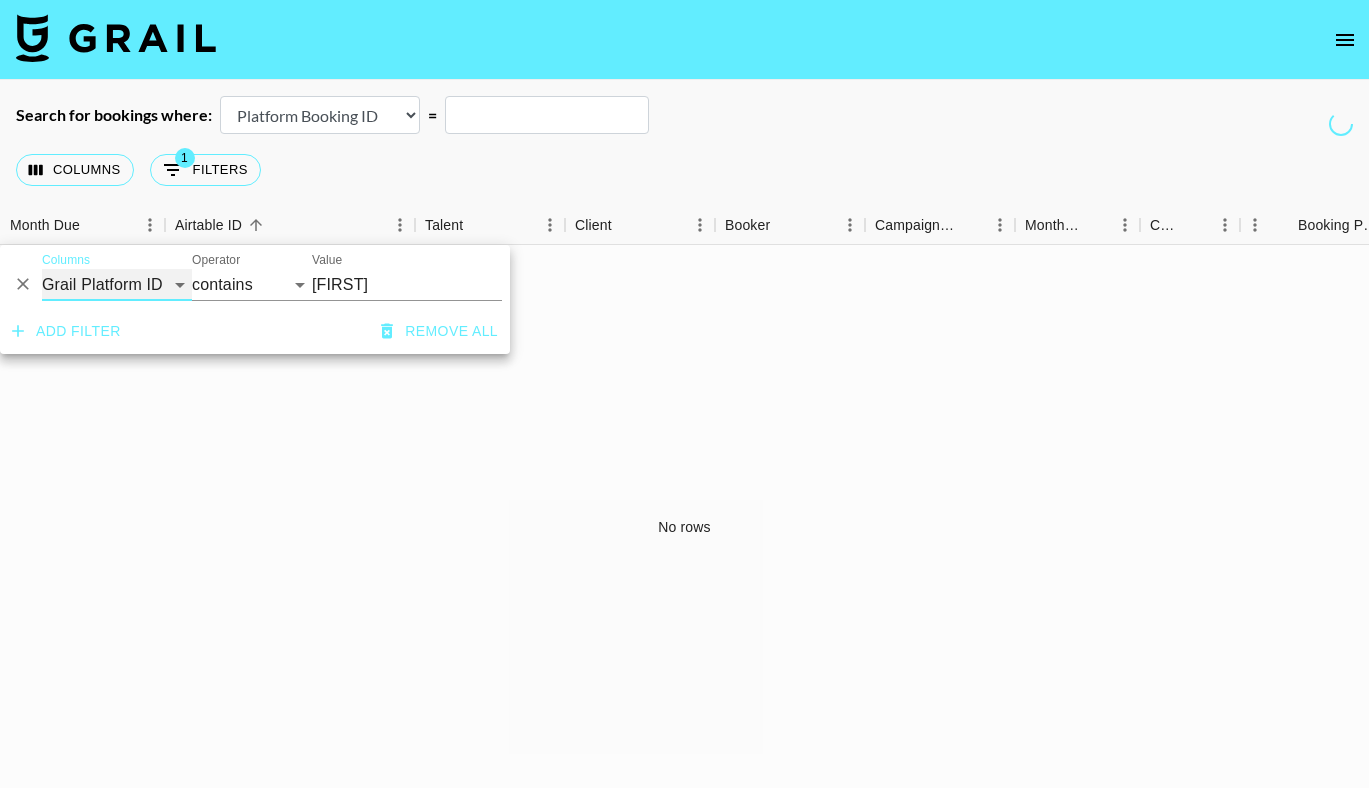 select on "managerIds" 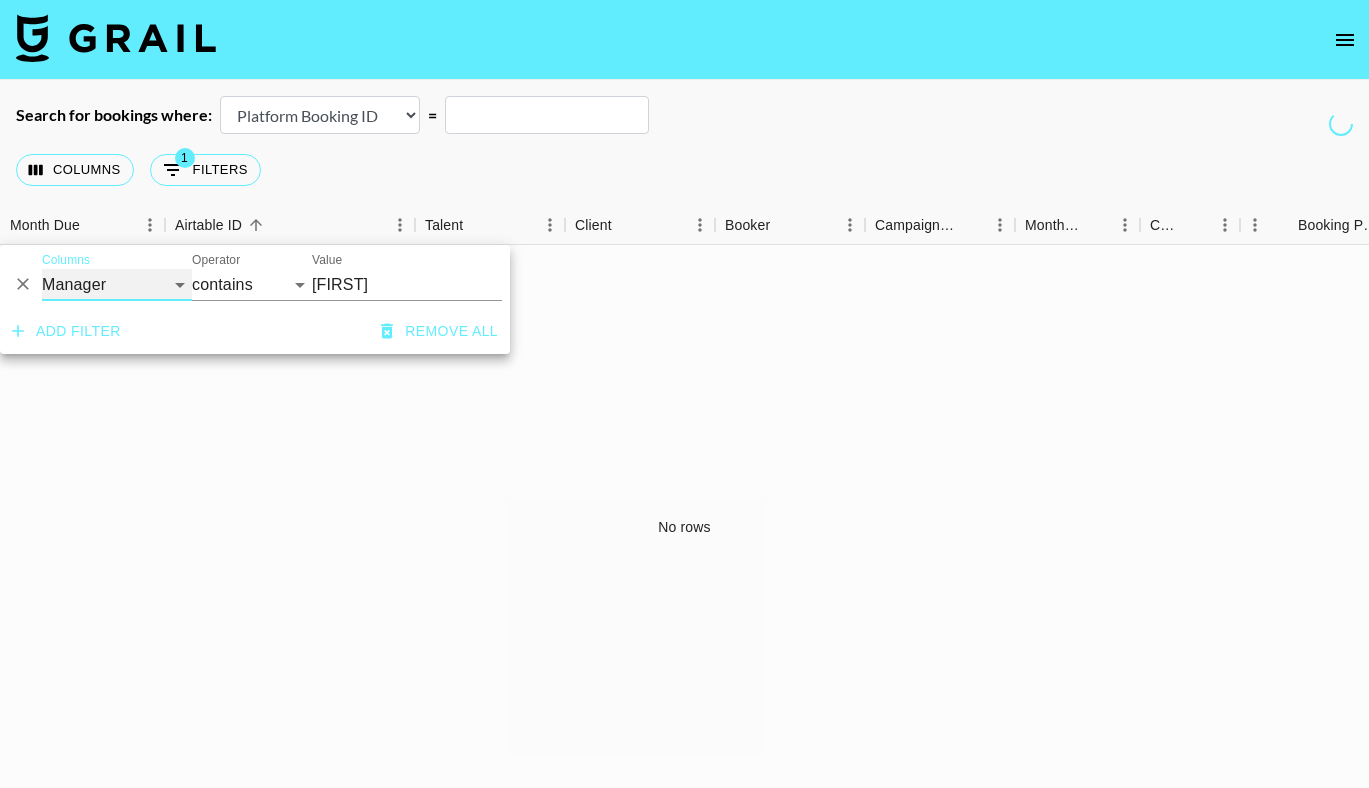 select on "is" 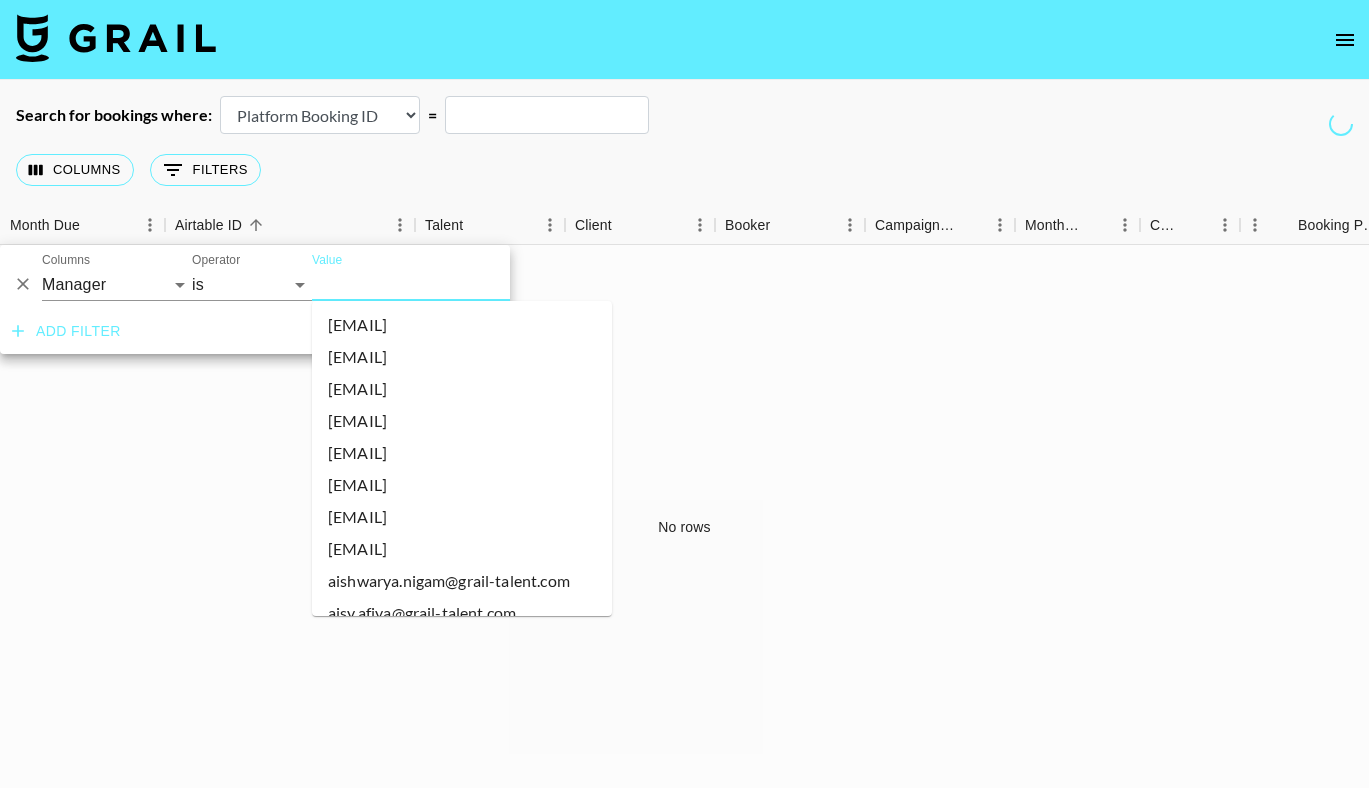 click on "Value" at bounding box center [447, 284] 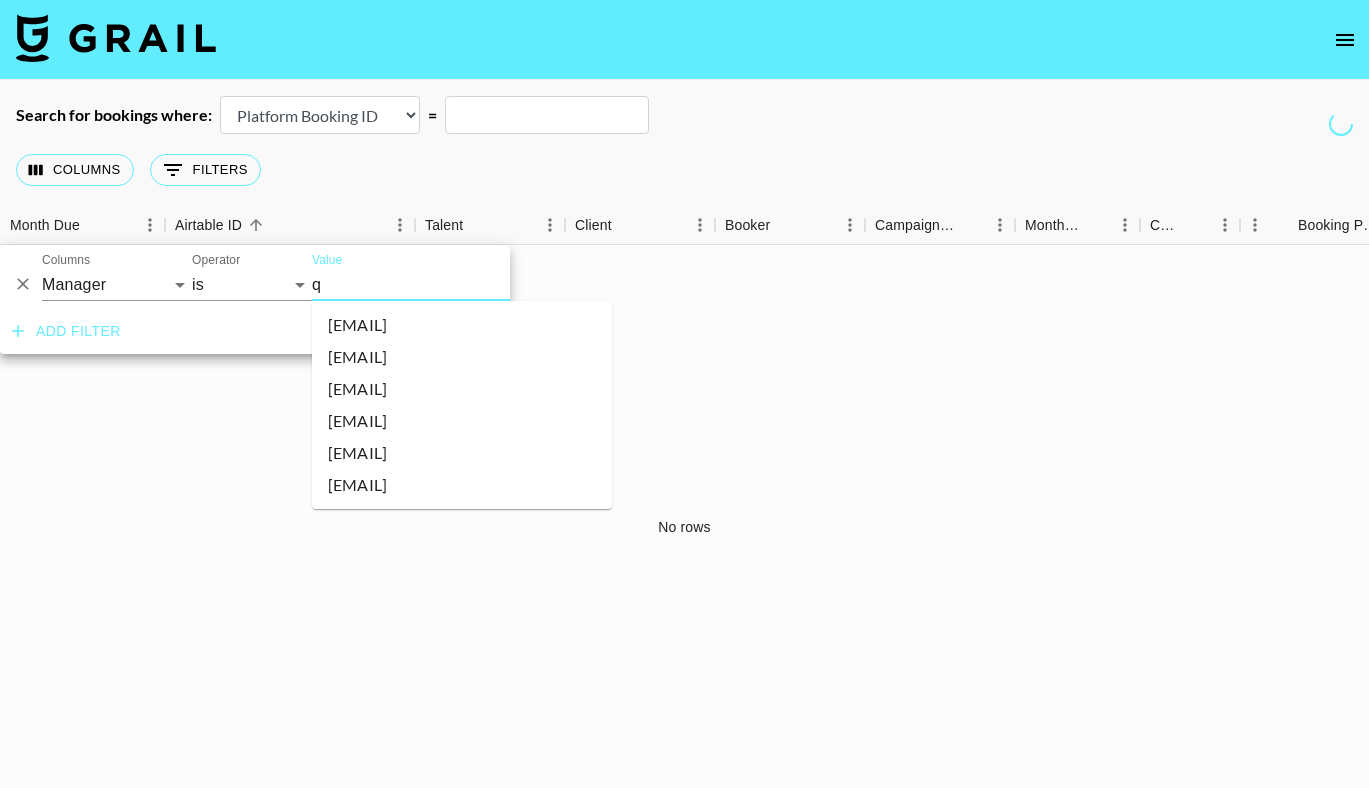 type on "qu" 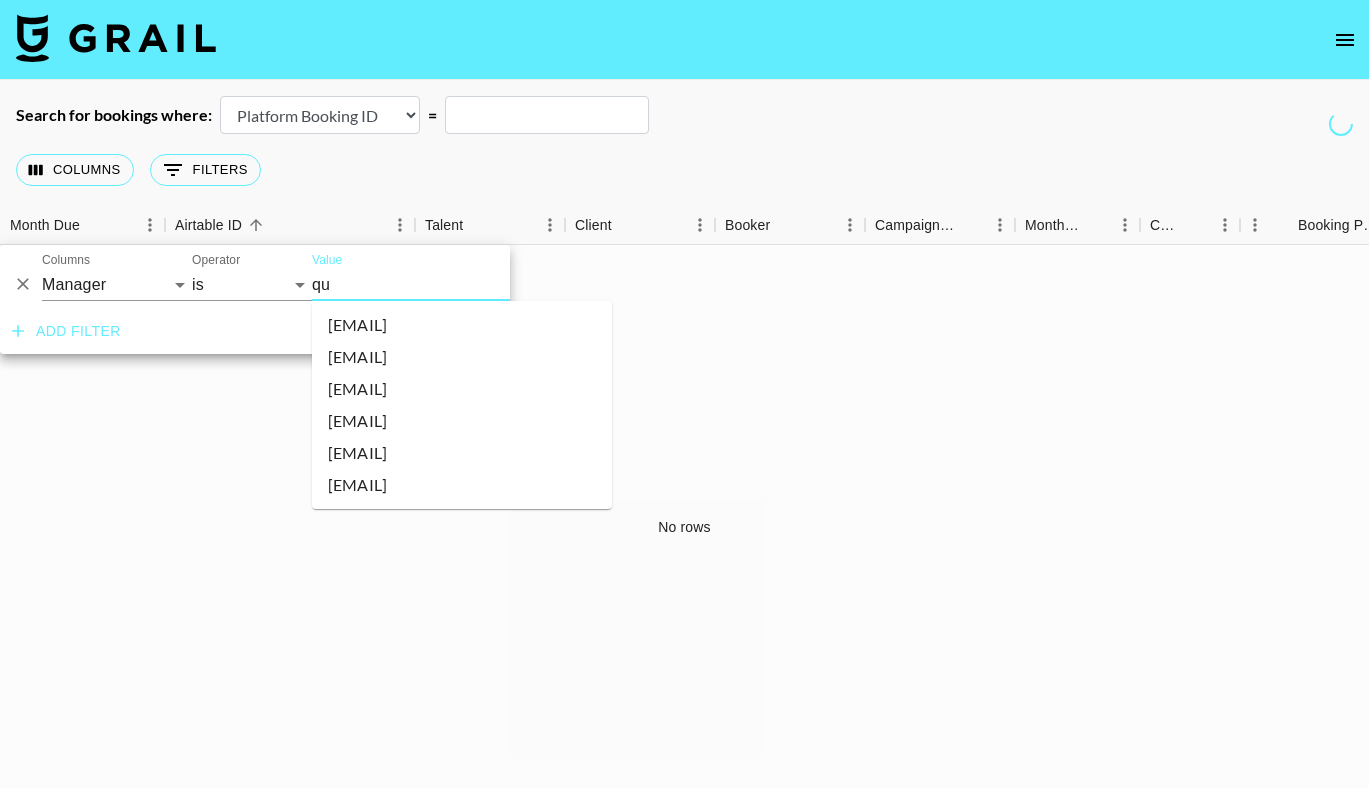 click on "[EMAIL]" at bounding box center (462, 421) 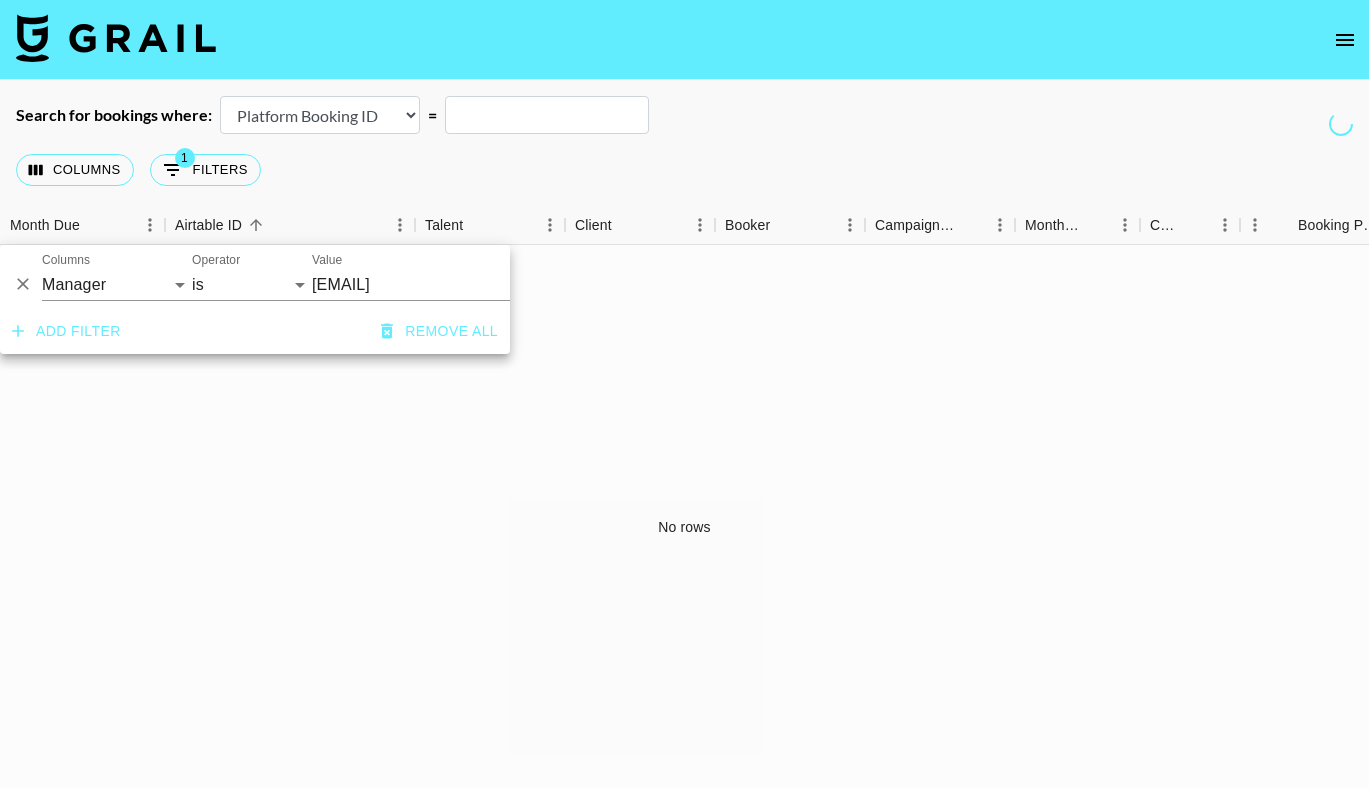 click on "[EMAIL]" at bounding box center [434, 284] 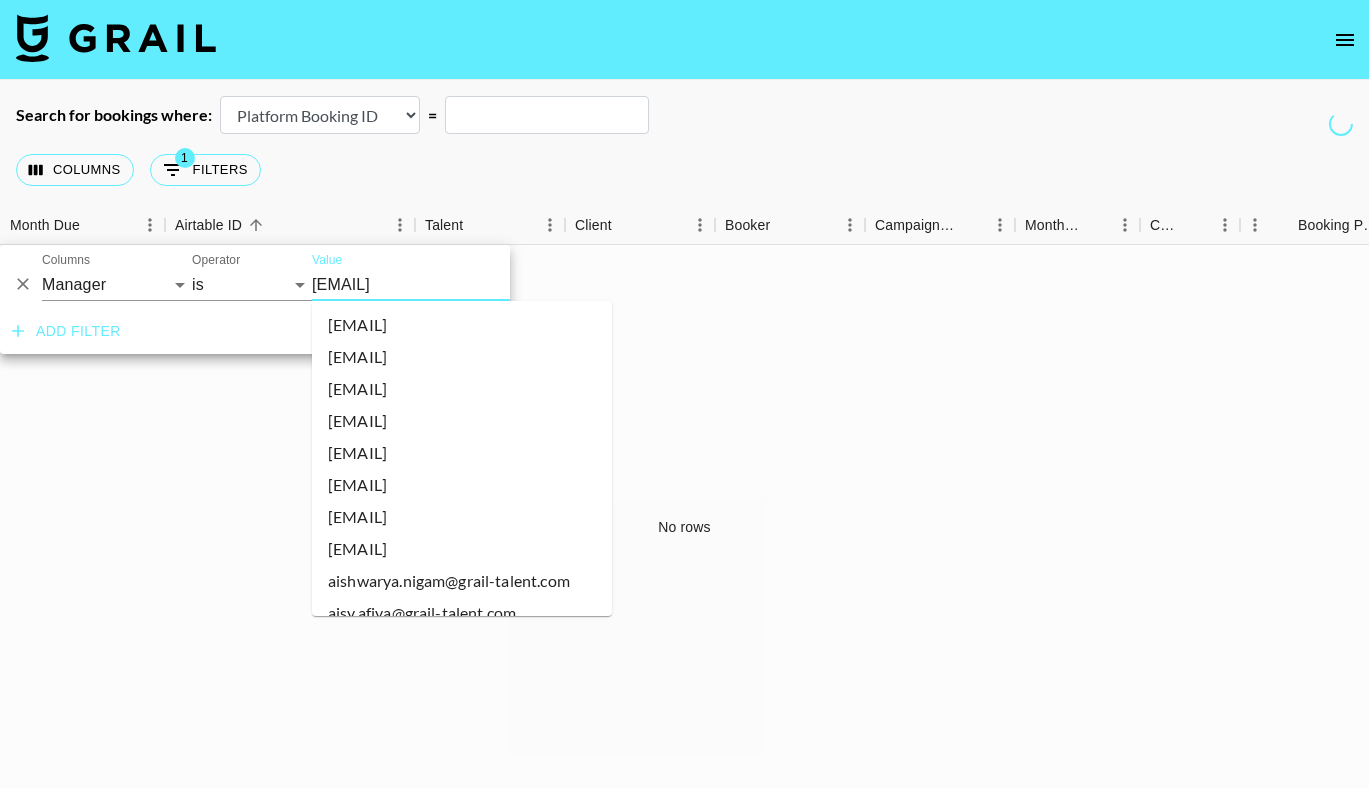scroll, scrollTop: 9085, scrollLeft: 0, axis: vertical 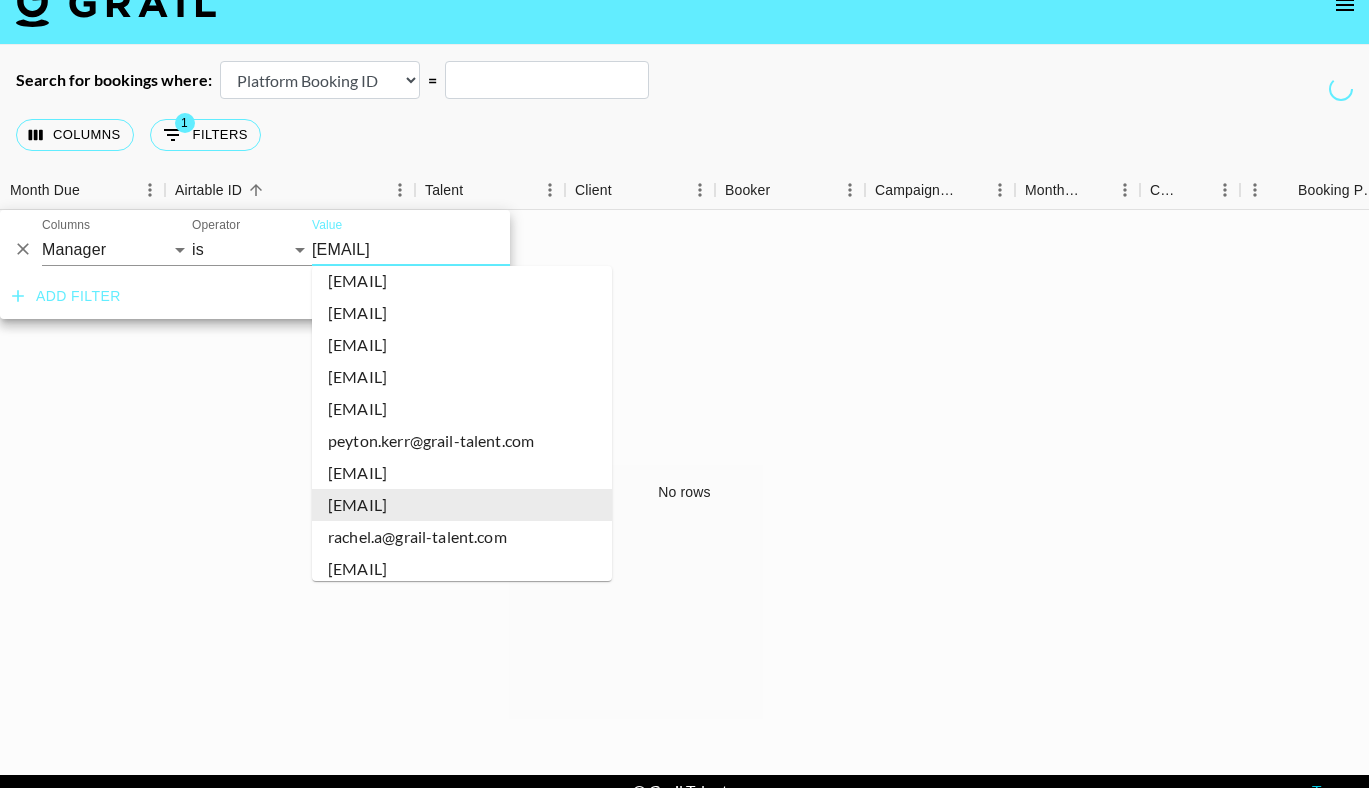 click on "[EMAIL]" at bounding box center (434, 249) 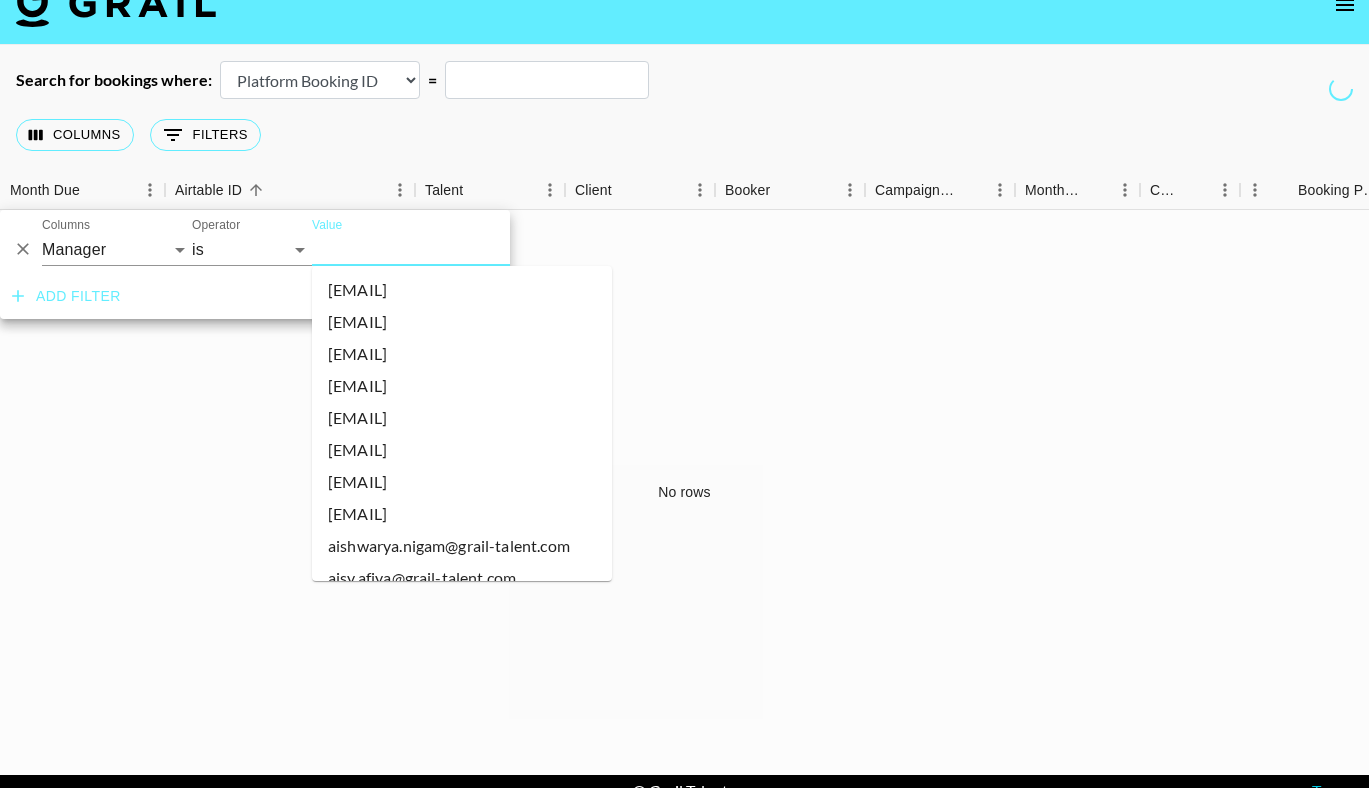 click on "Value" at bounding box center (447, 249) 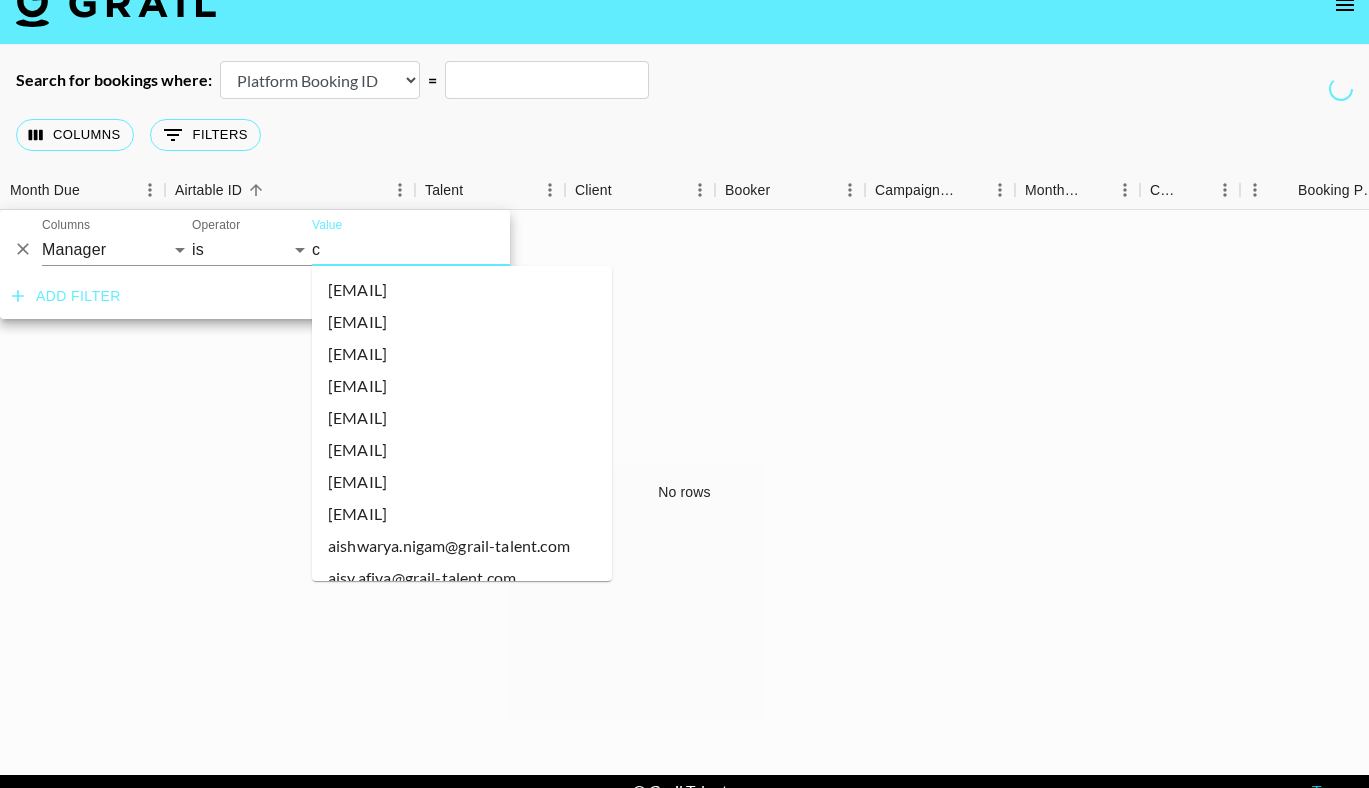 type on "ca" 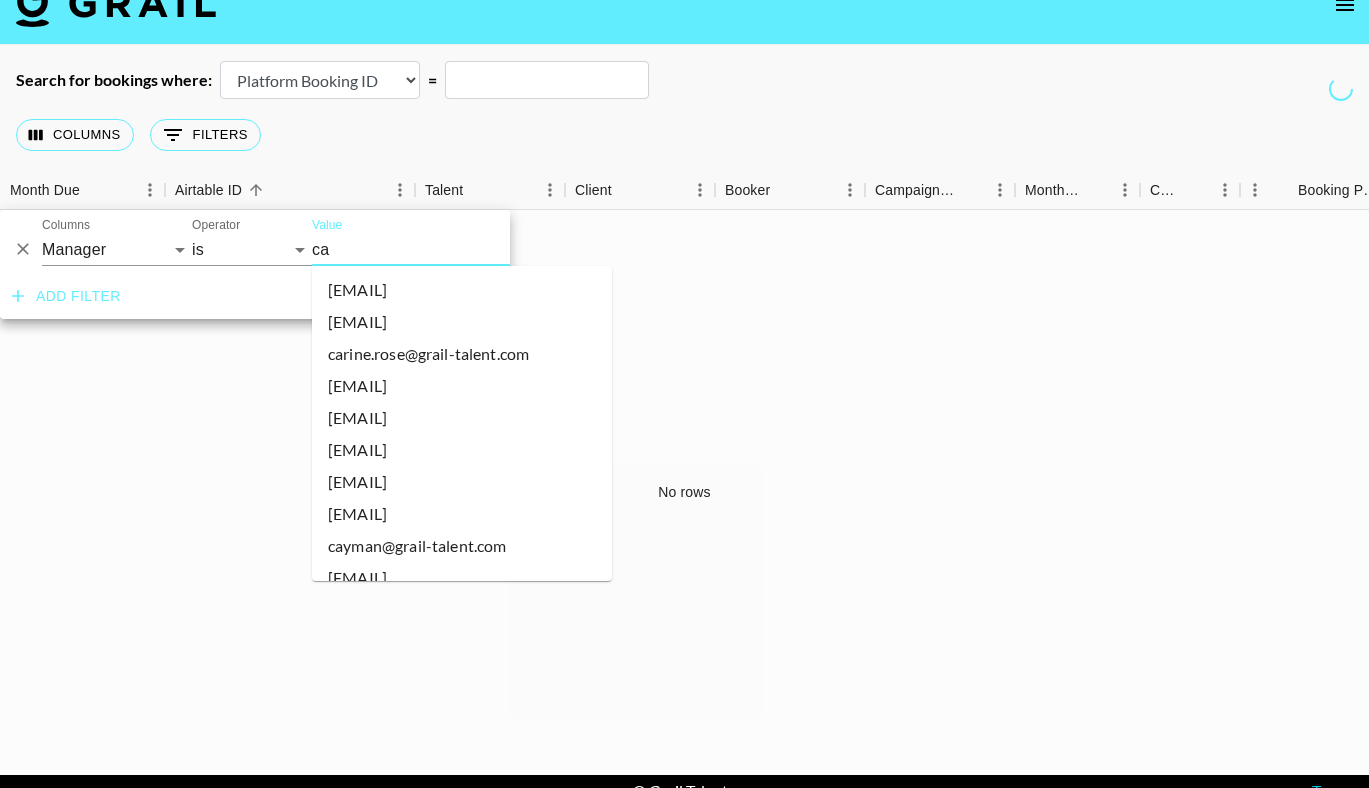 click on "cayman@grail-talent.com" at bounding box center [462, 546] 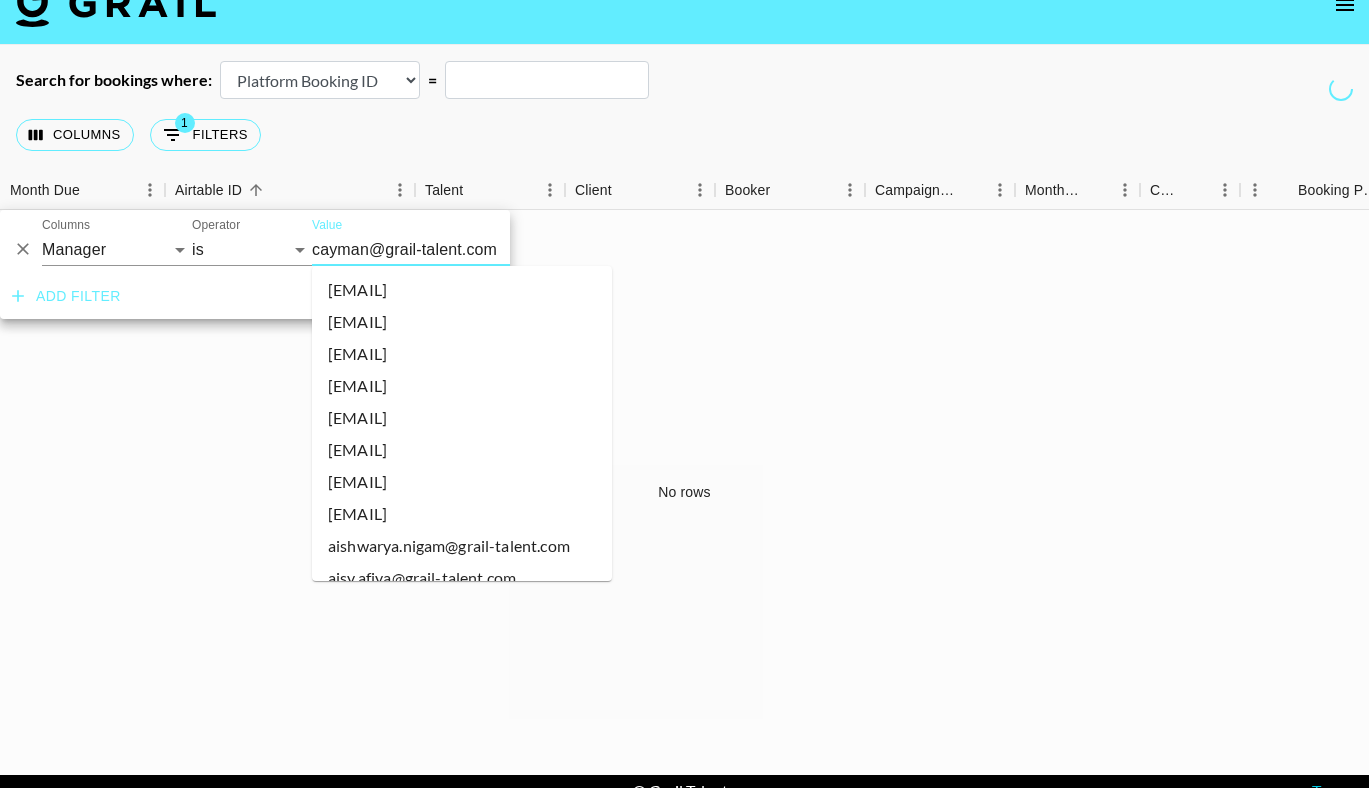 click on "cayman@grail-talent.com" at bounding box center [434, 249] 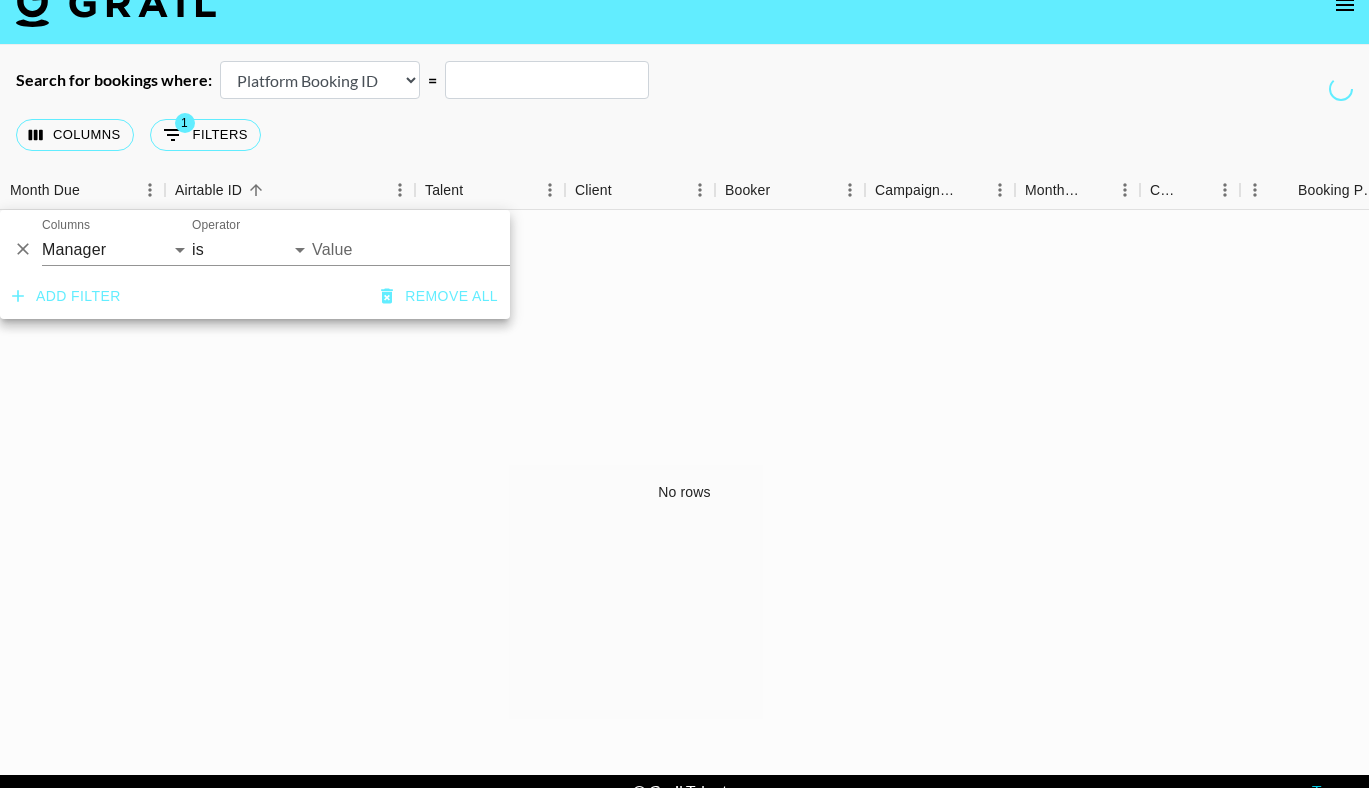 type on "cayman@grail-talent.com" 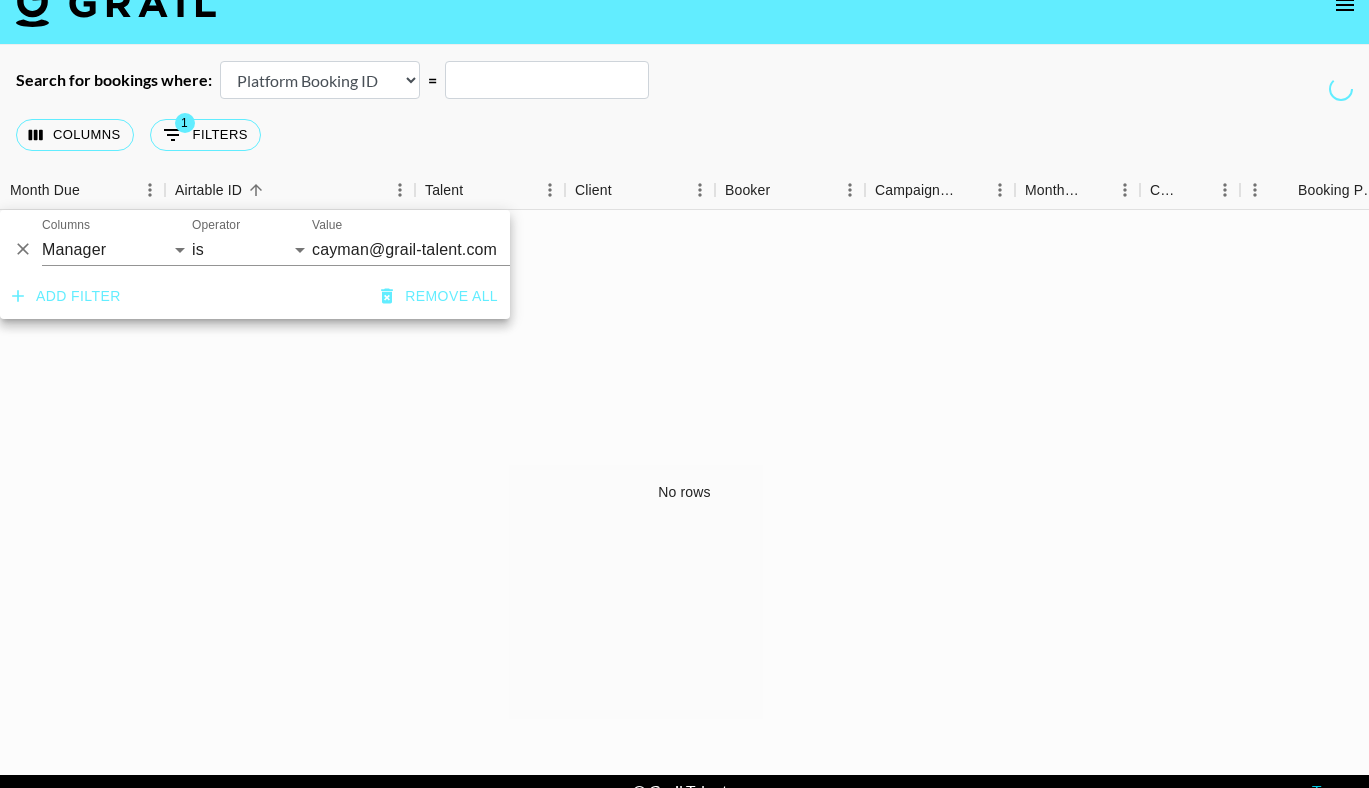 click on "No rows" at bounding box center (684, 492) 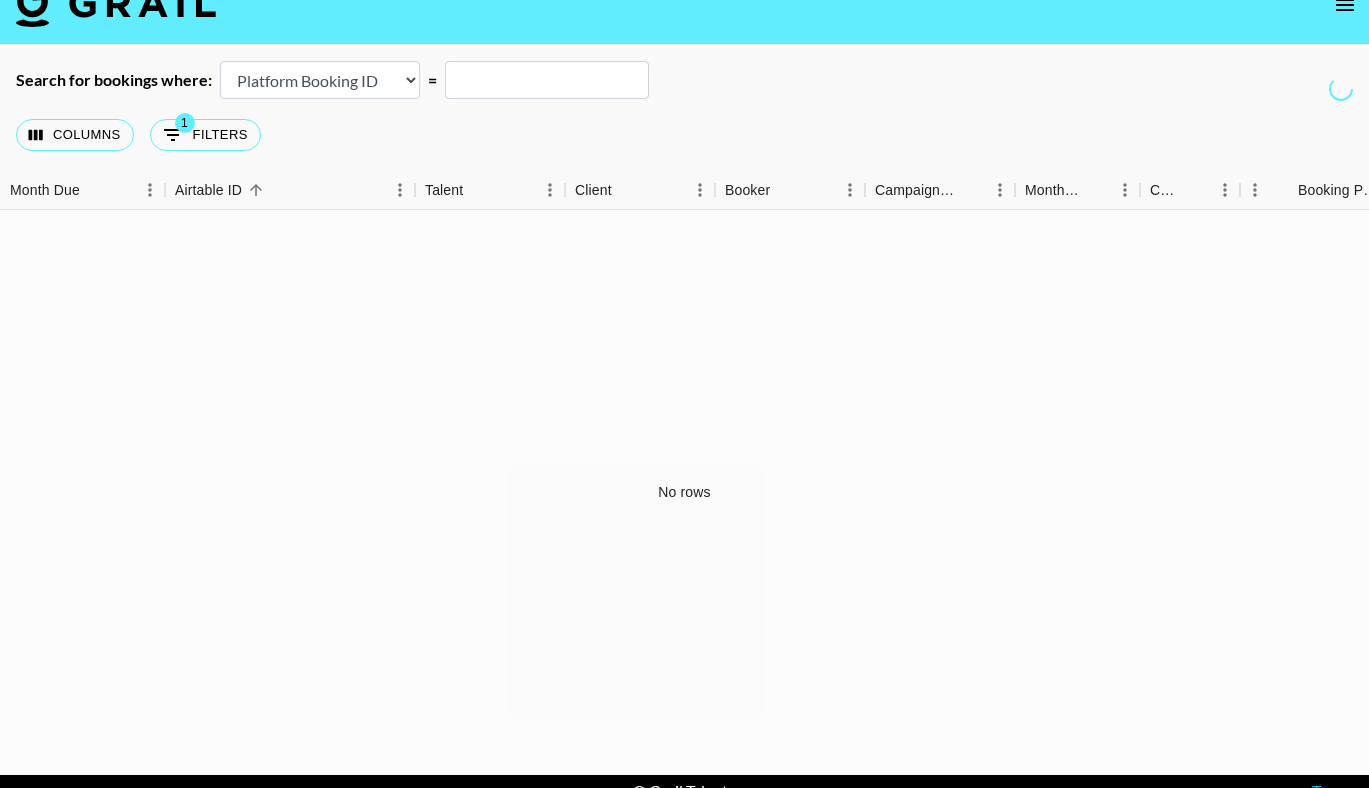 click on "Columns 1 Filters + Booking" at bounding box center (684, 135) 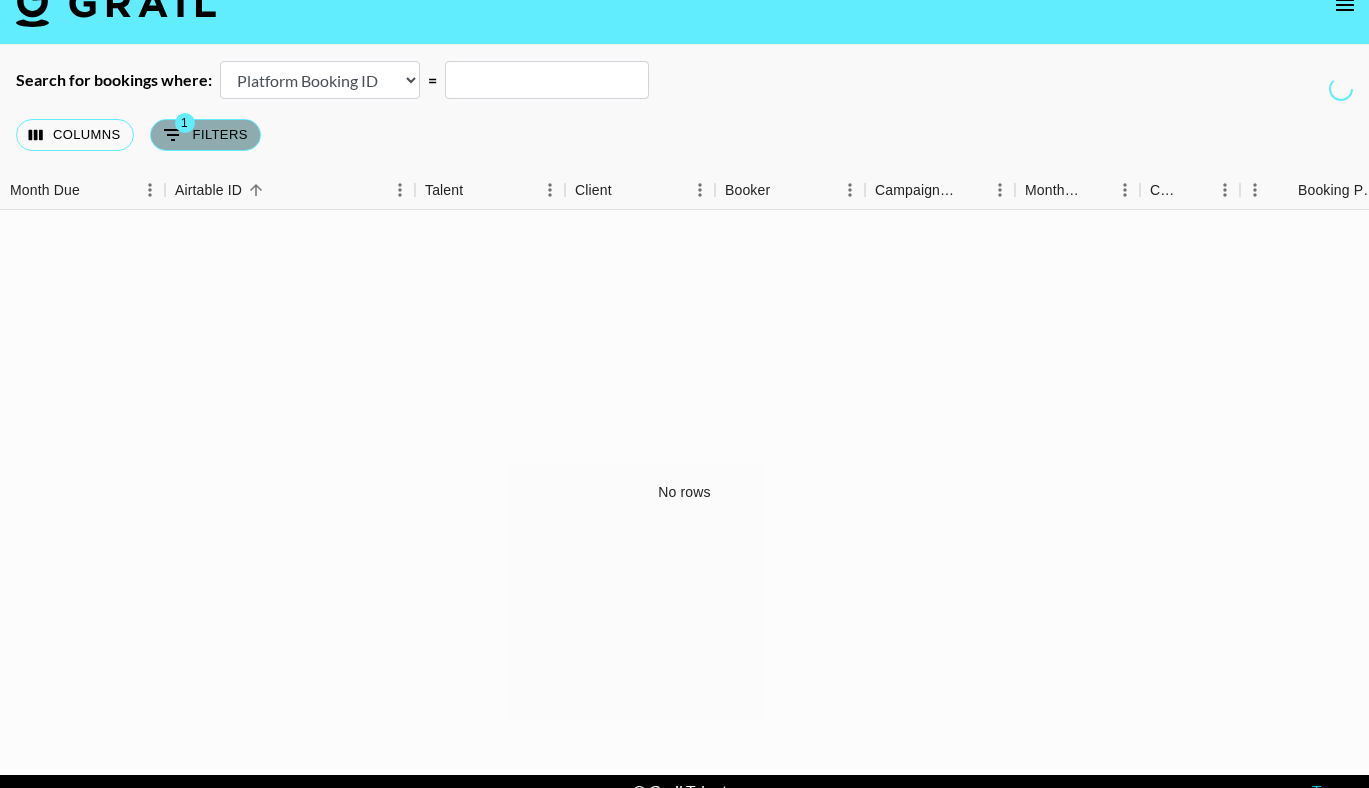 click on "1 Filters" at bounding box center (205, 135) 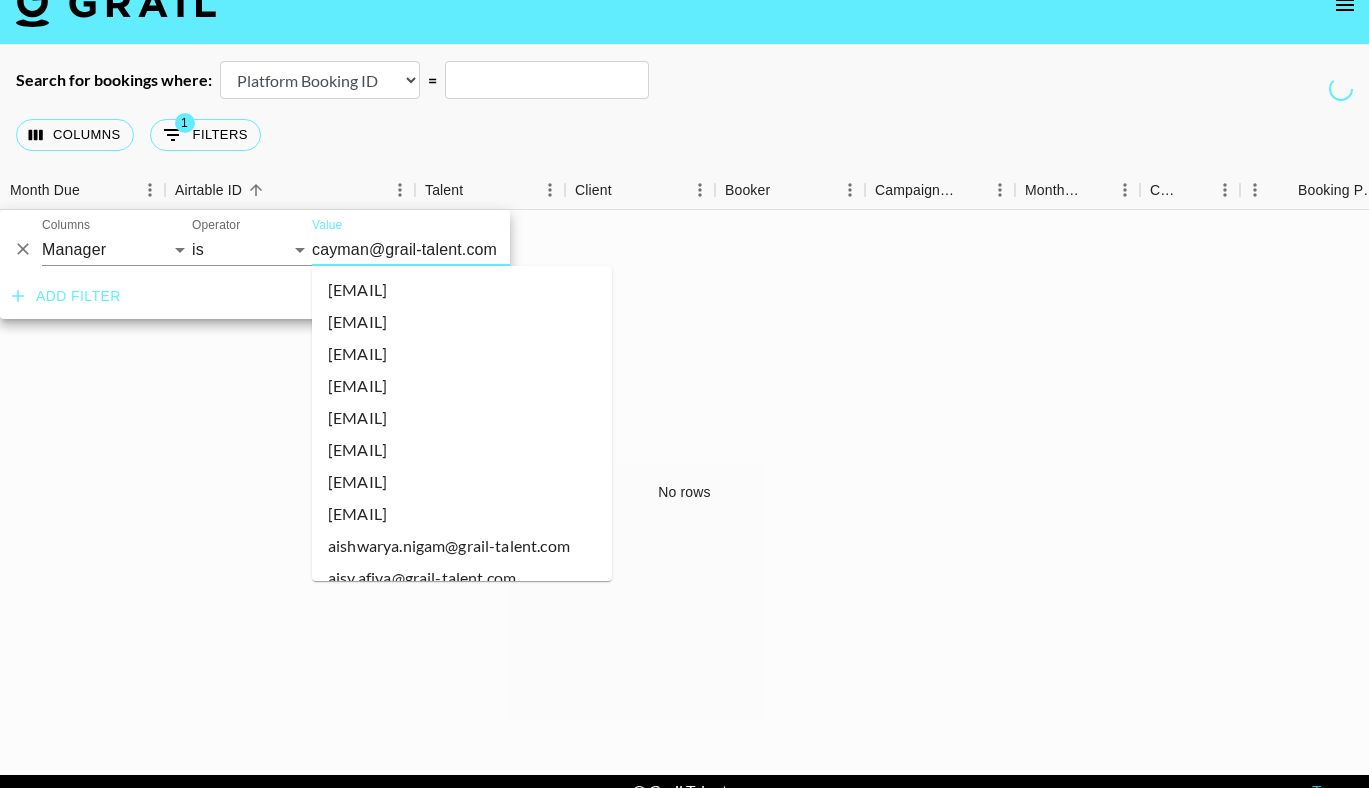 scroll, scrollTop: 1825, scrollLeft: 0, axis: vertical 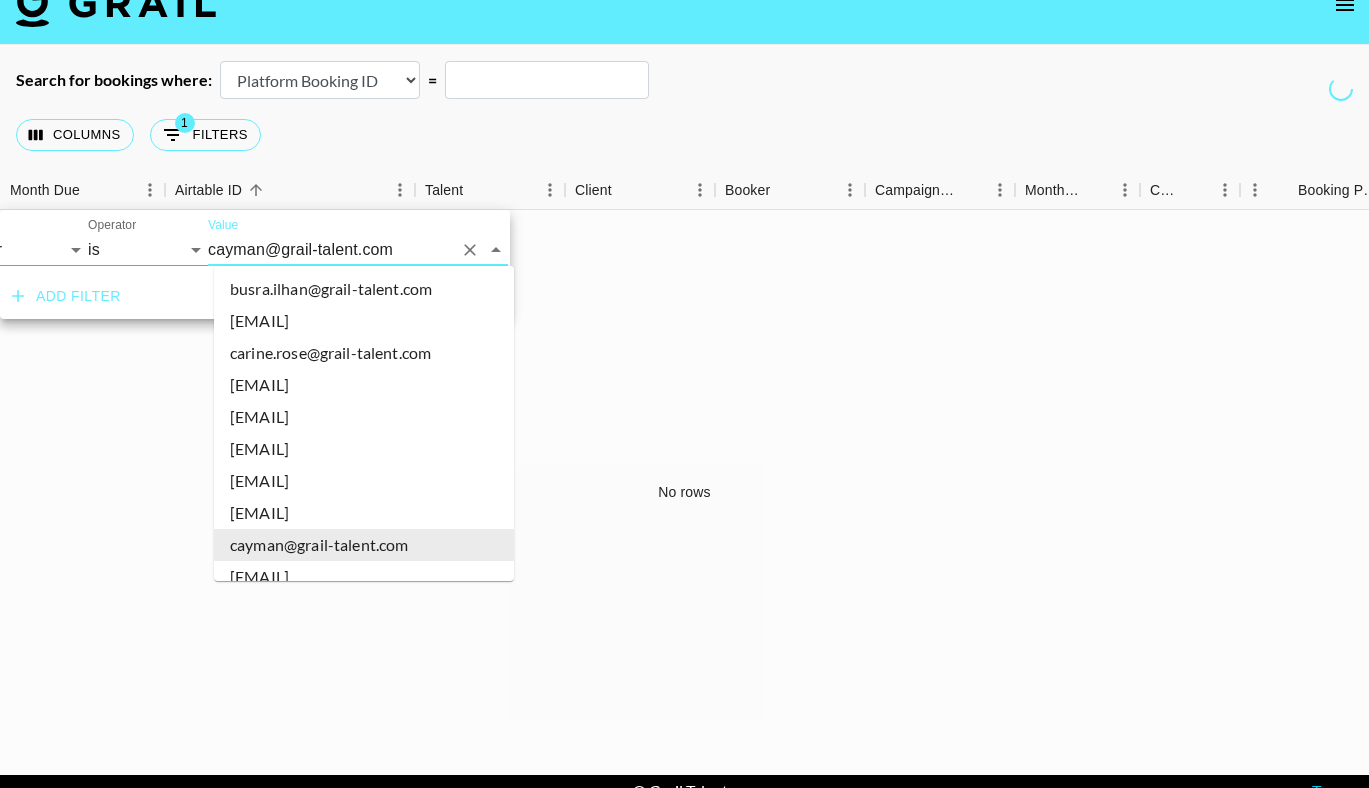 drag, startPoint x: 313, startPoint y: 251, endPoint x: 499, endPoint y: 251, distance: 186 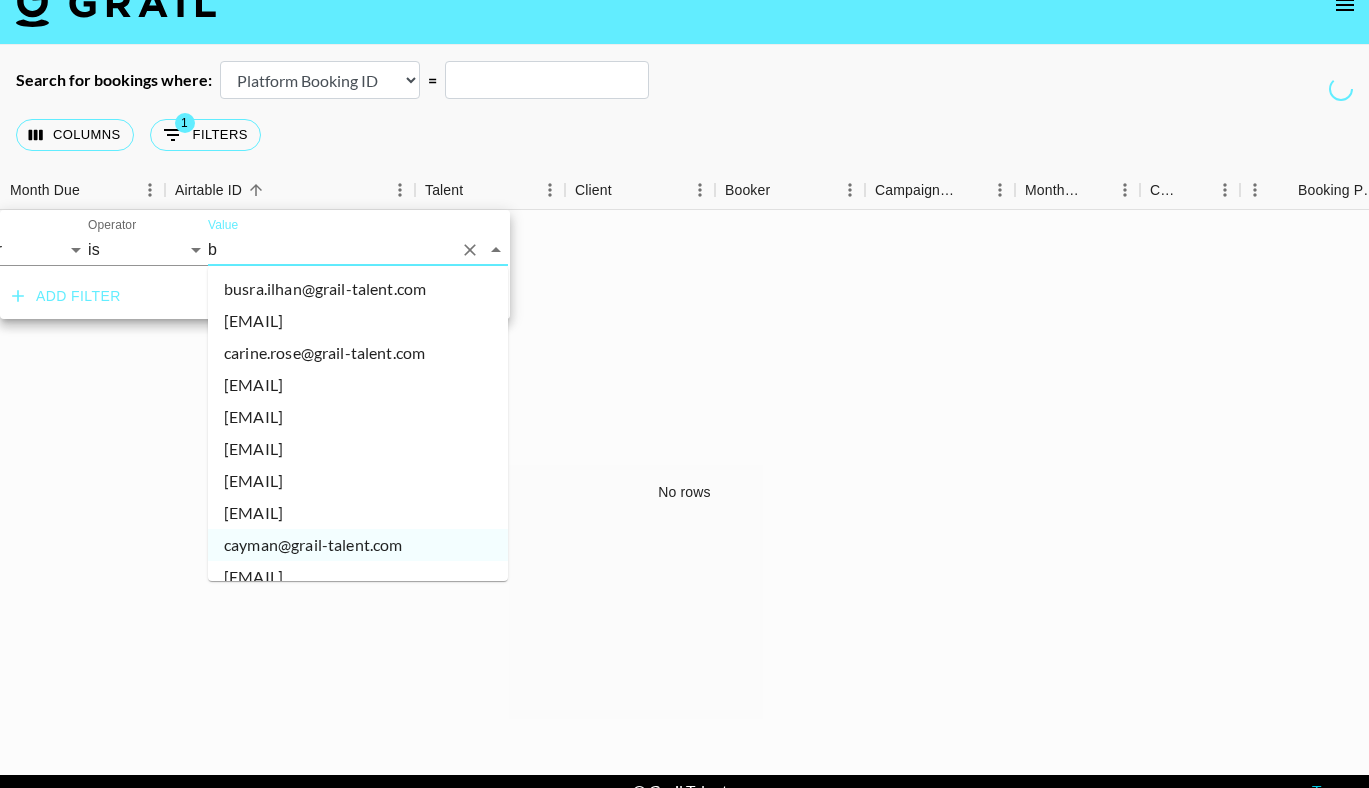 scroll, scrollTop: 0, scrollLeft: 0, axis: both 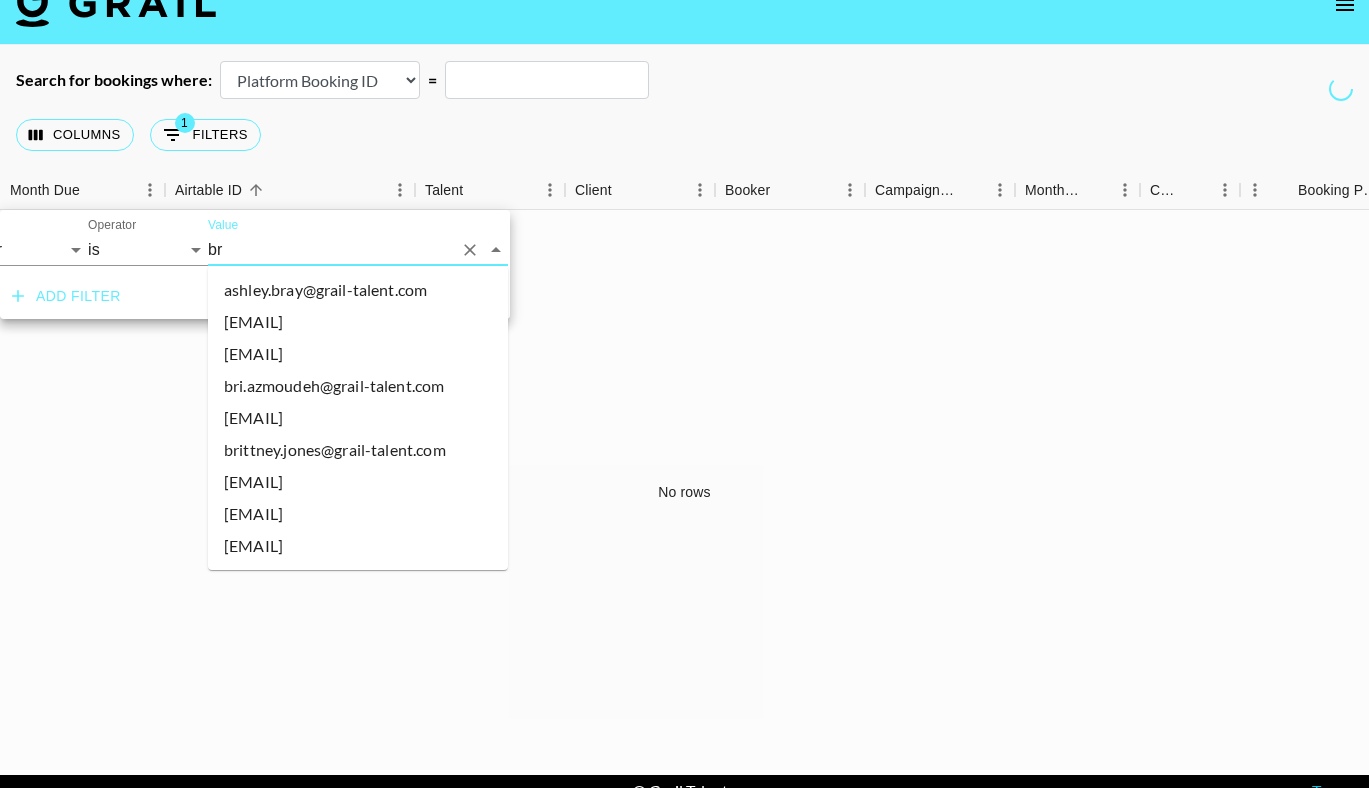 type on "[USERNAME]" 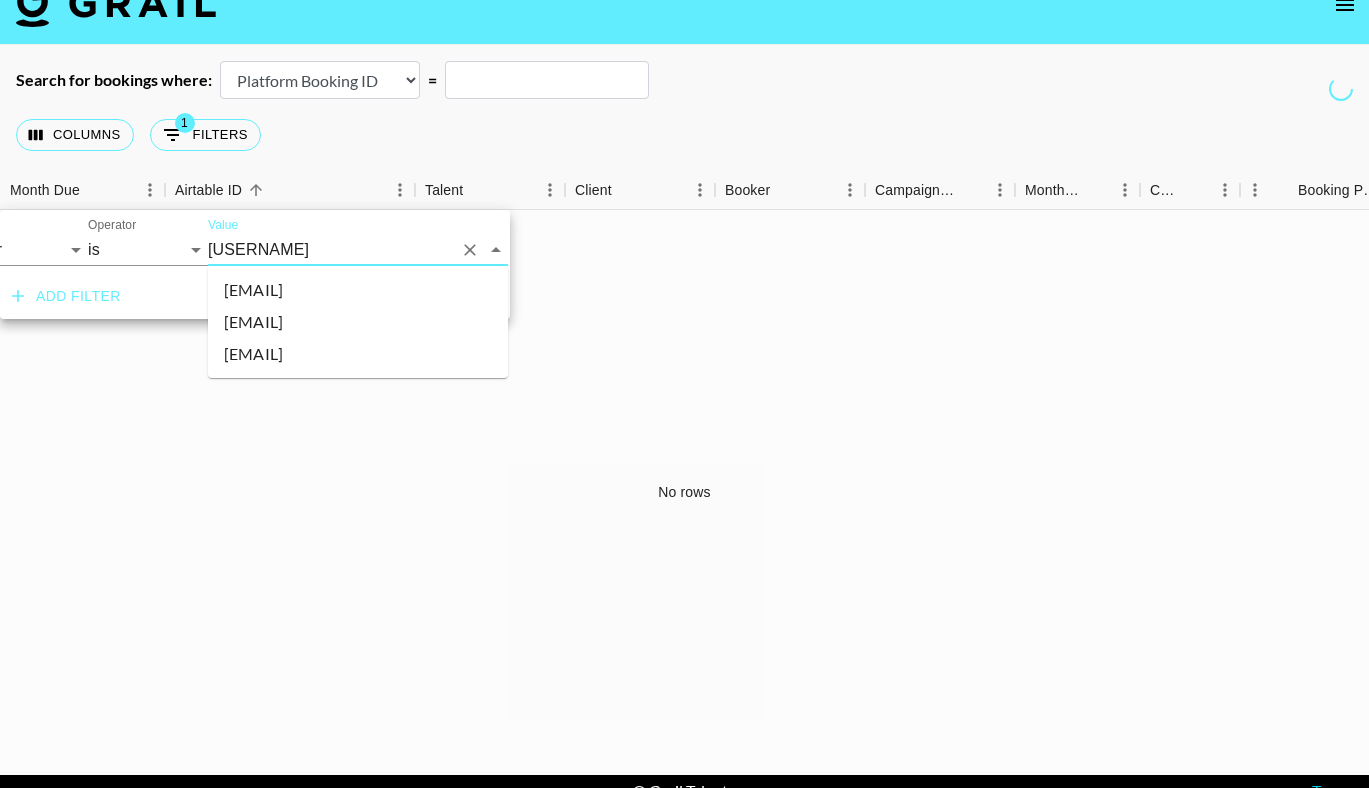 click on "[EMAIL]" at bounding box center [358, 290] 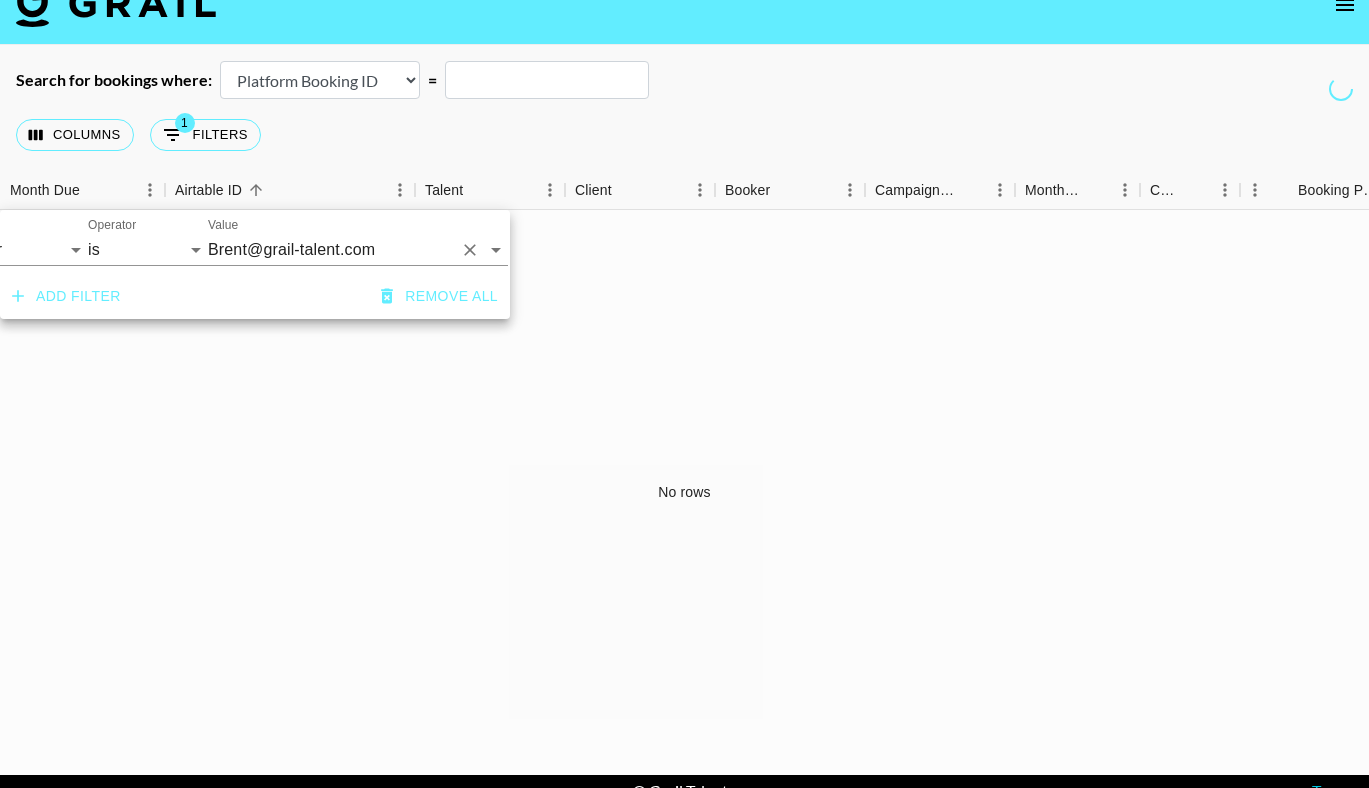 click on "Brent@grail-talent.com" at bounding box center (330, 249) 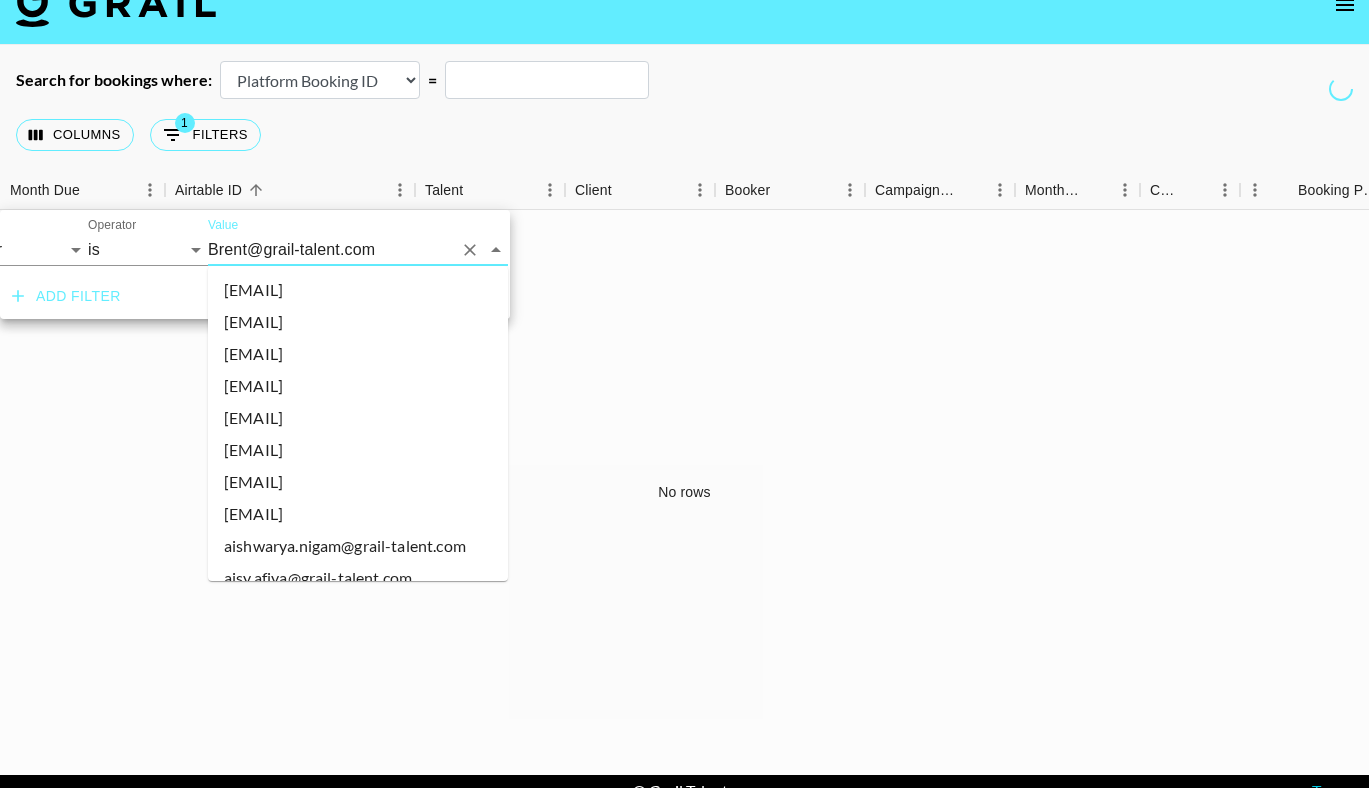 scroll, scrollTop: 1441, scrollLeft: 0, axis: vertical 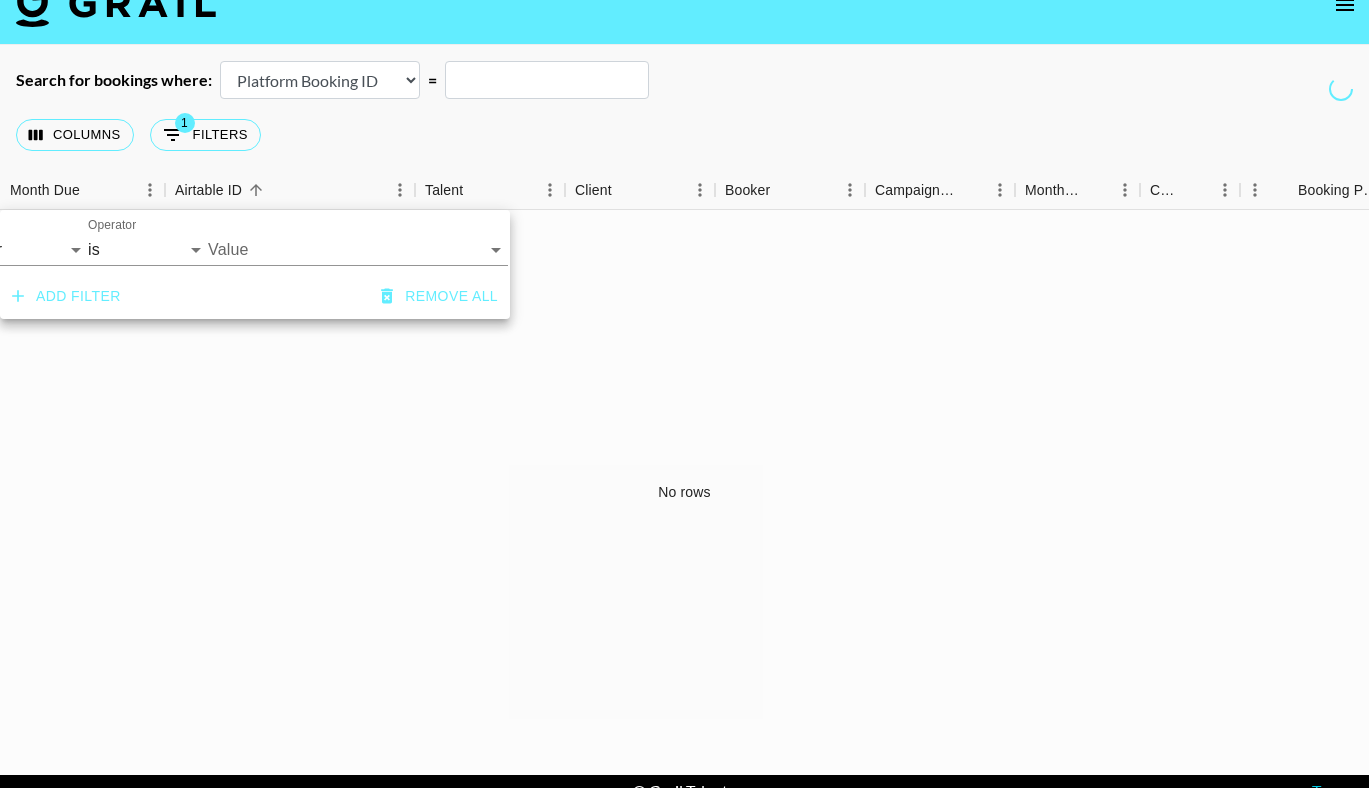 type on "Brent@grail-talent.com" 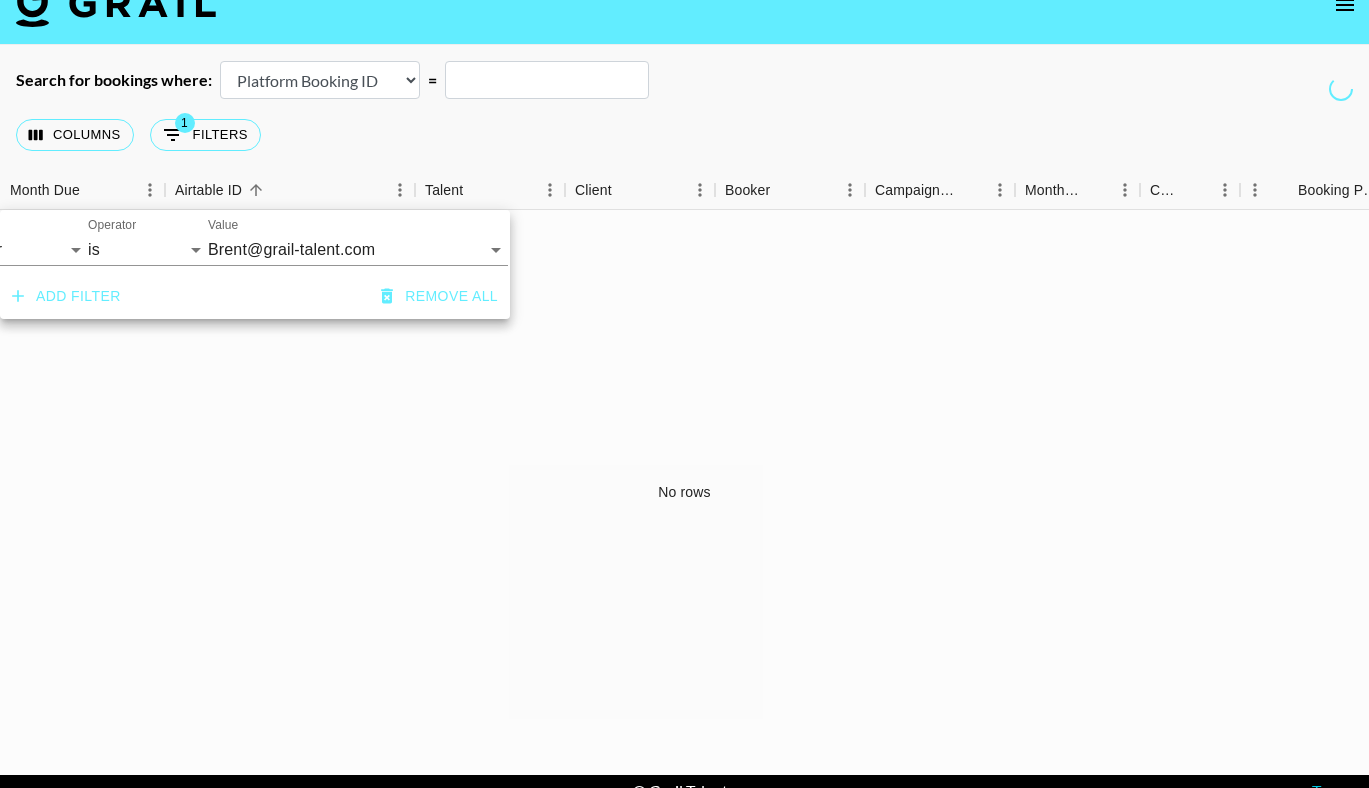 click on "Columns 1 Filters + Booking" at bounding box center (684, 135) 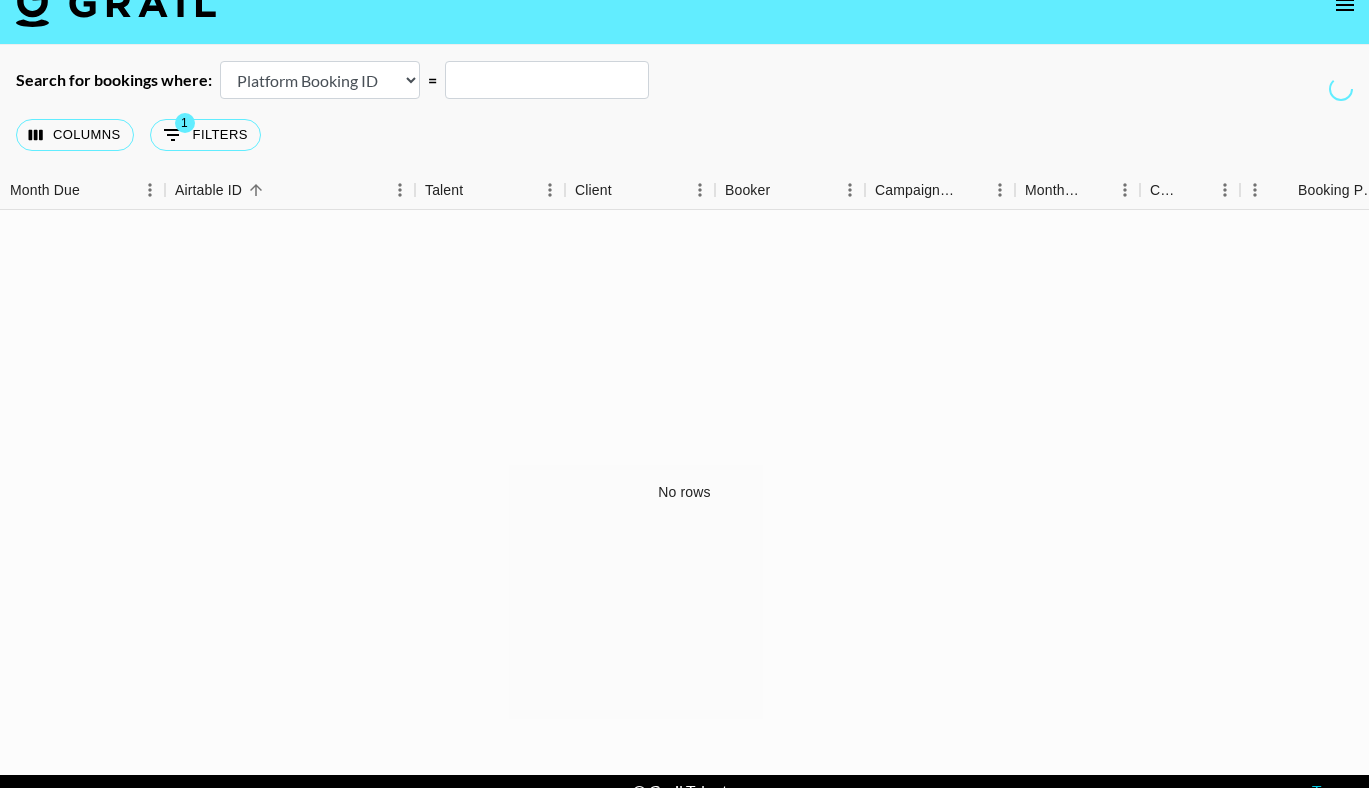 click on "Search for bookings where: Airtable Booking ID Platform Booking ID Platform Campaign ID = Columns 1 Filters + Booking Month Due Airtable ID Talent Client Booker Campaign (Type) Month Due Currency Booking Price Expenses: Remove Commission? Commission Status No rows v 1.7.99 © Grail Talent Terms 1 active filter Manager
is
[ALPHANUMERIC]" at bounding box center [684, 386] 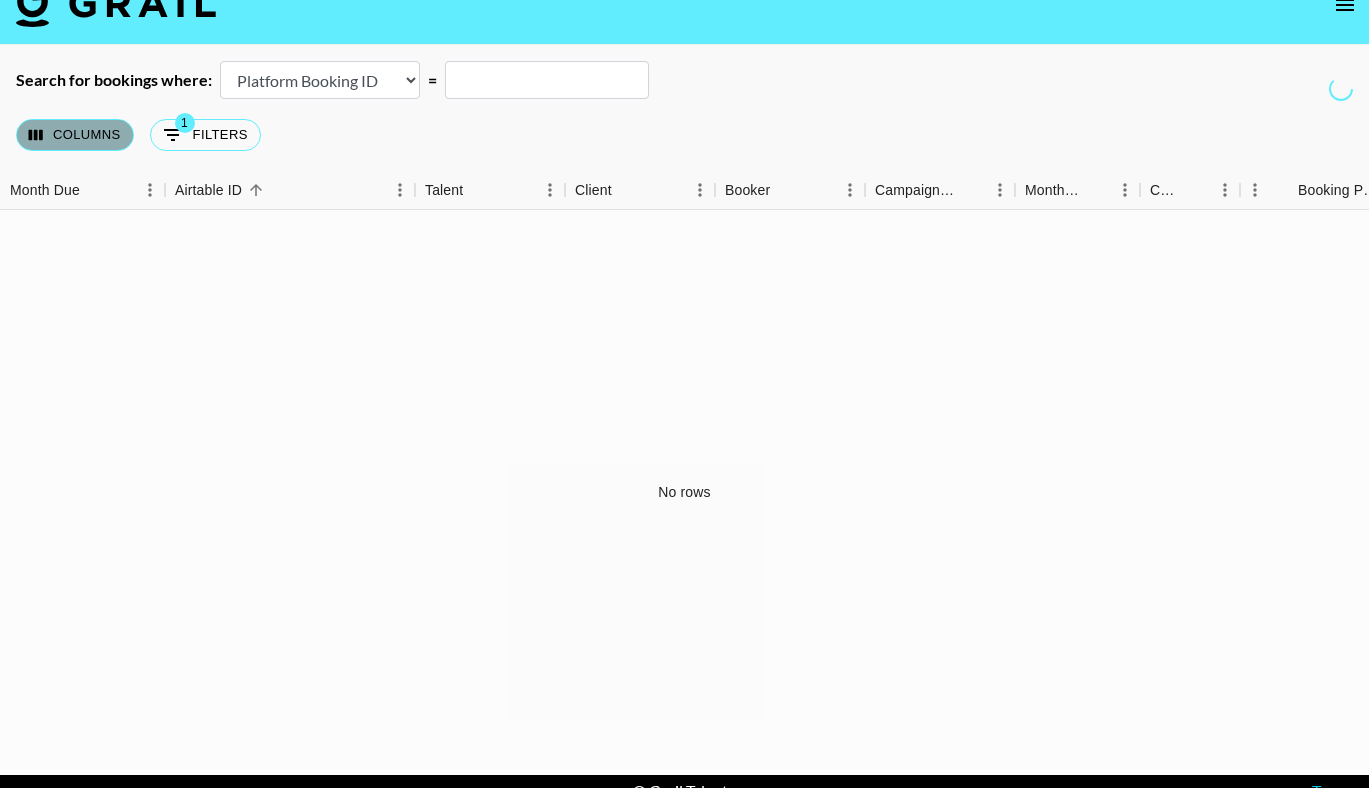 click on "Columns" at bounding box center [75, 135] 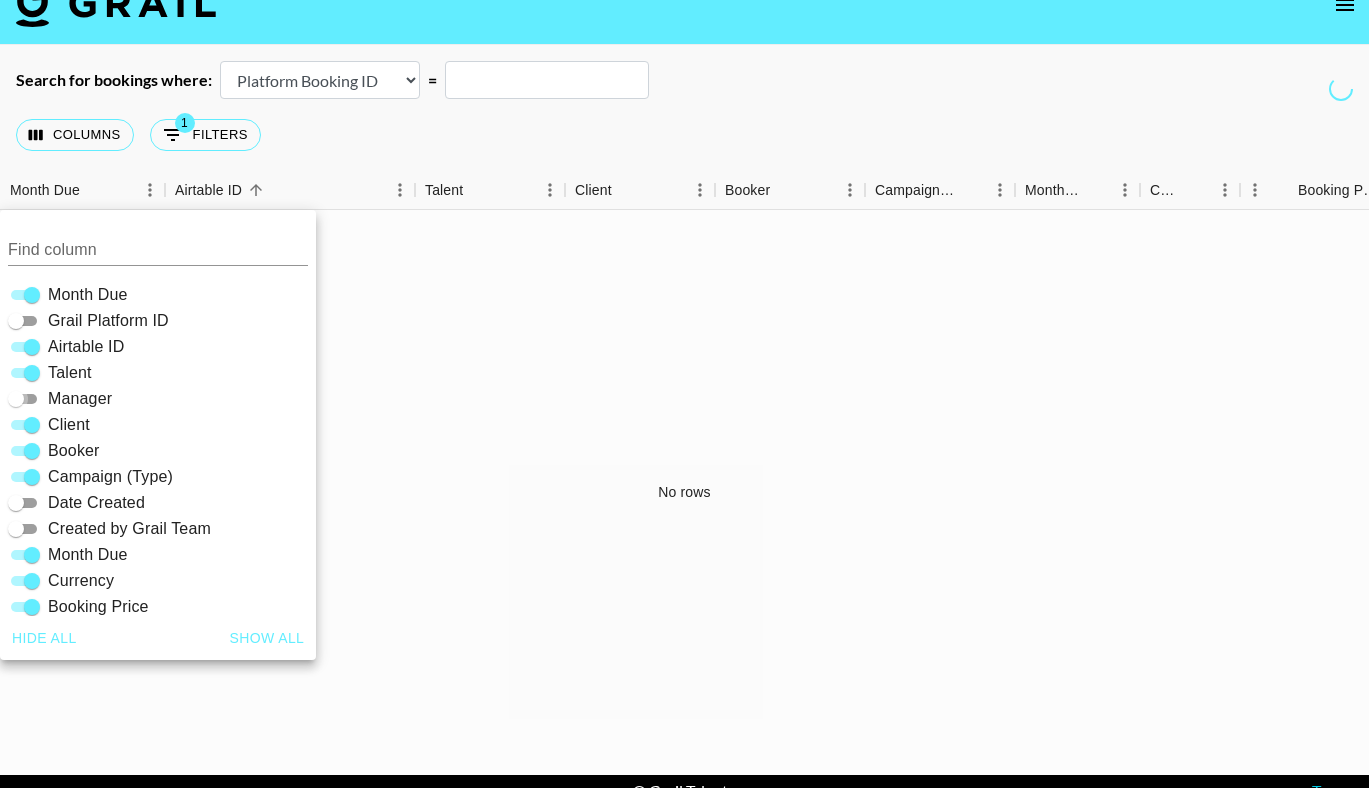 click on "Manager" at bounding box center (16, 399) 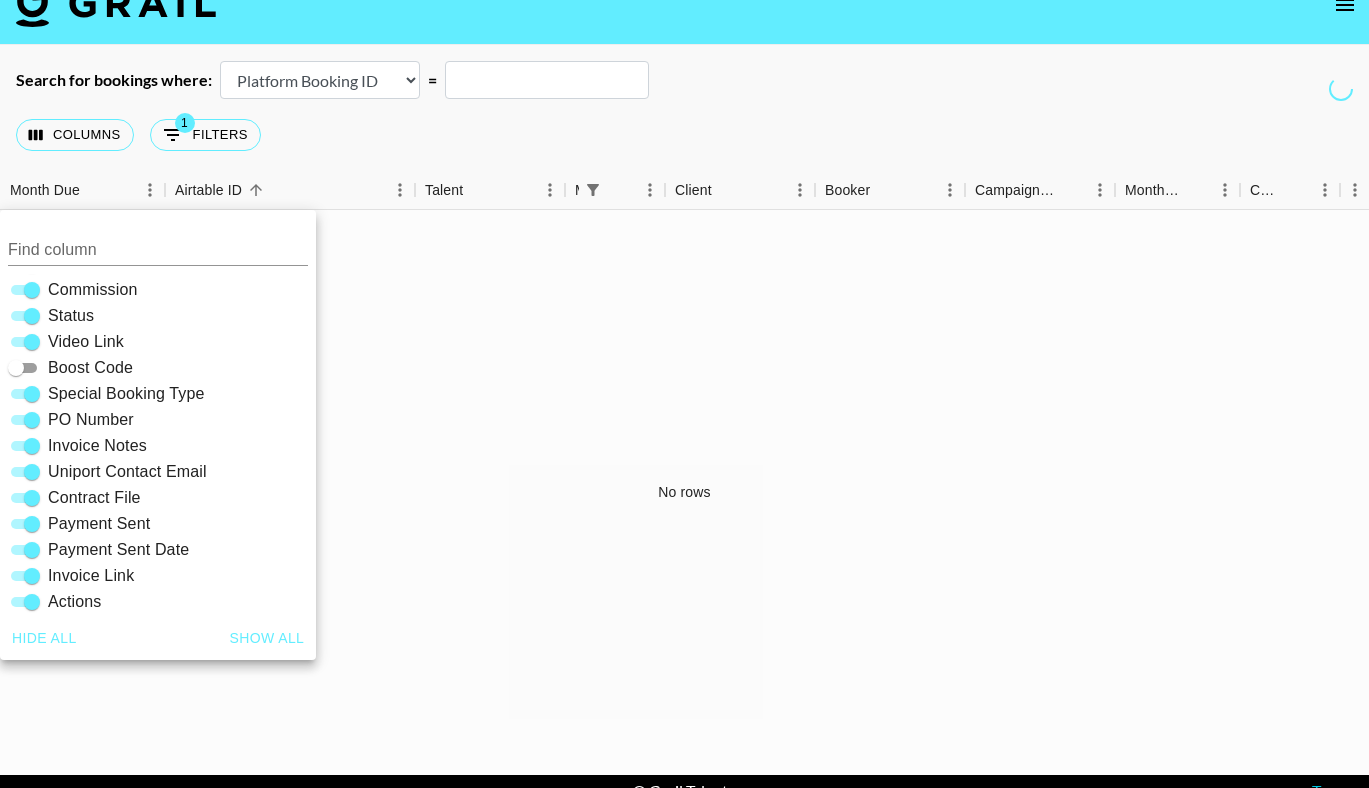 scroll, scrollTop: 428, scrollLeft: 0, axis: vertical 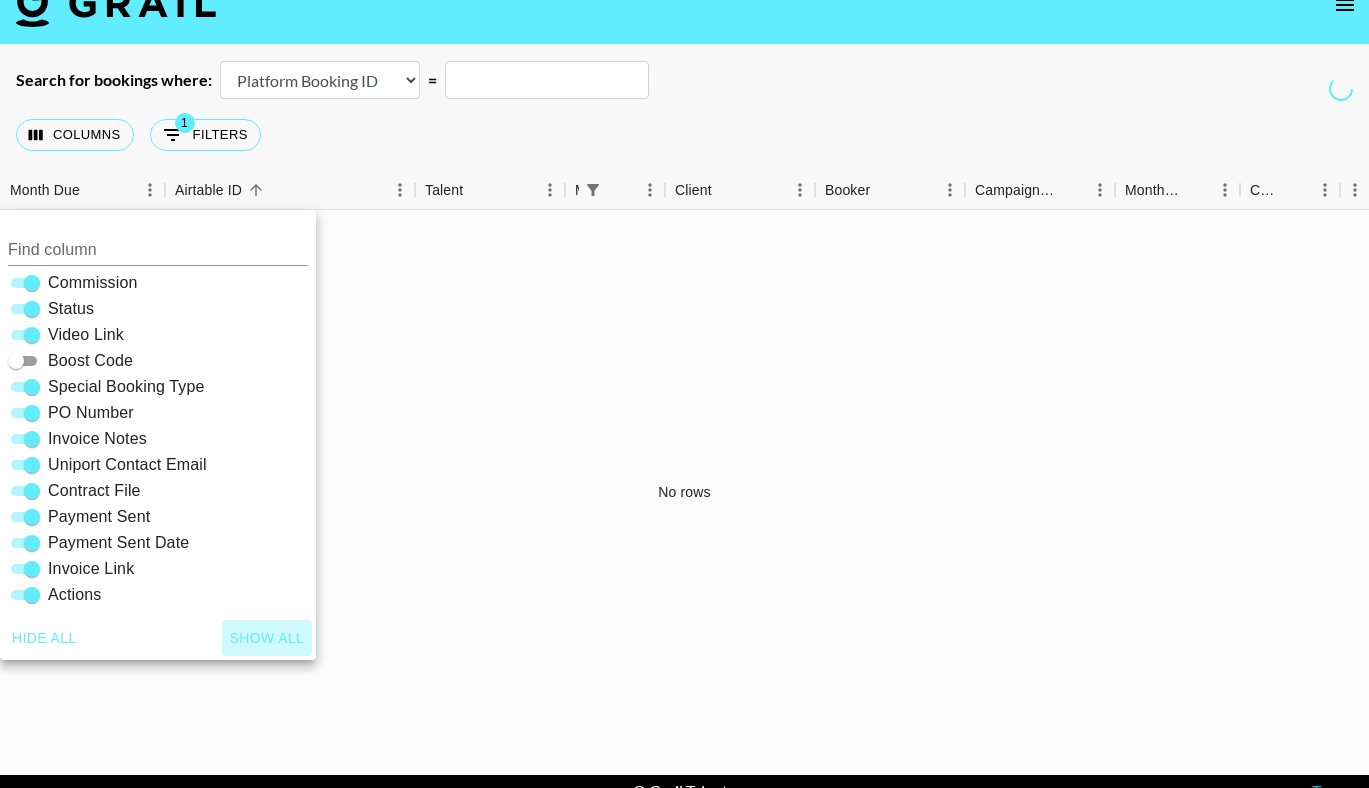 click on "Show all" at bounding box center (267, 638) 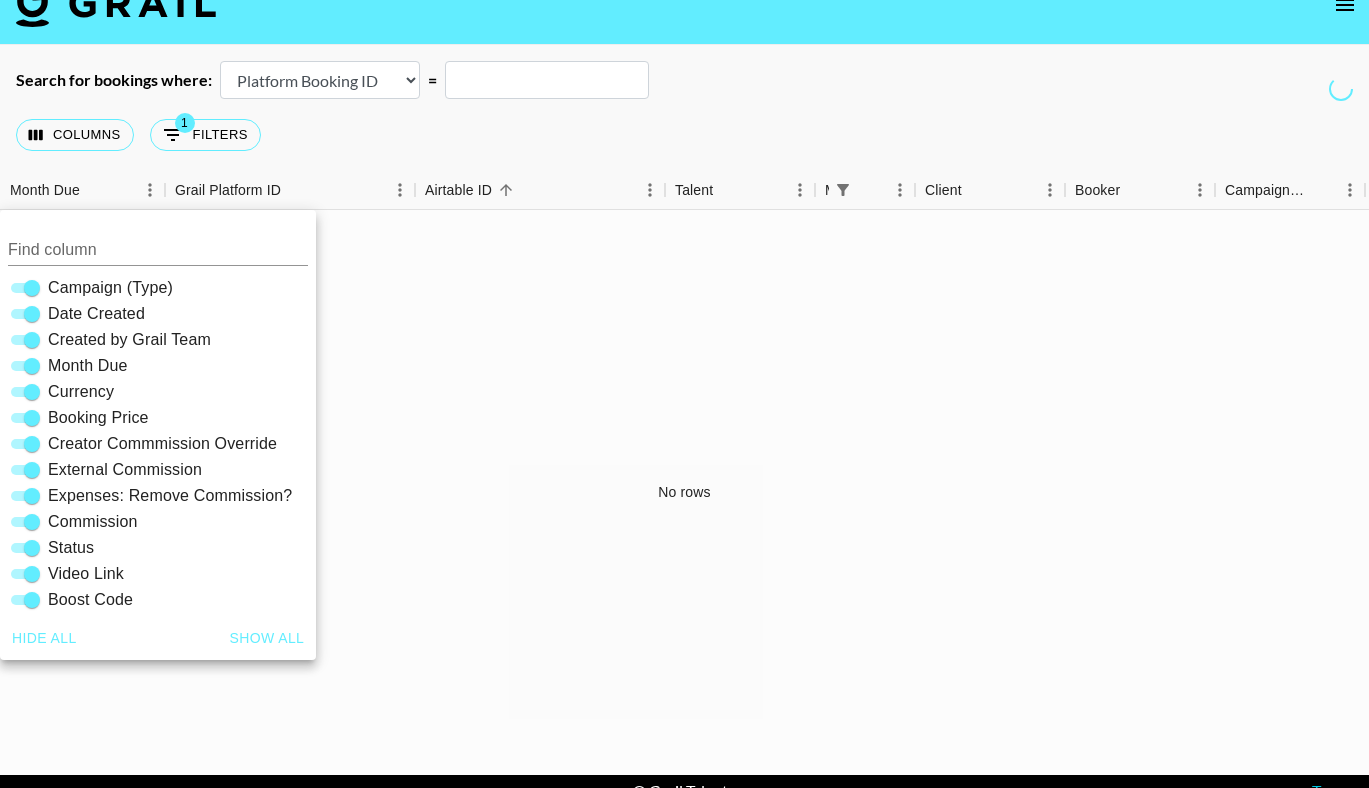 scroll, scrollTop: 0, scrollLeft: 0, axis: both 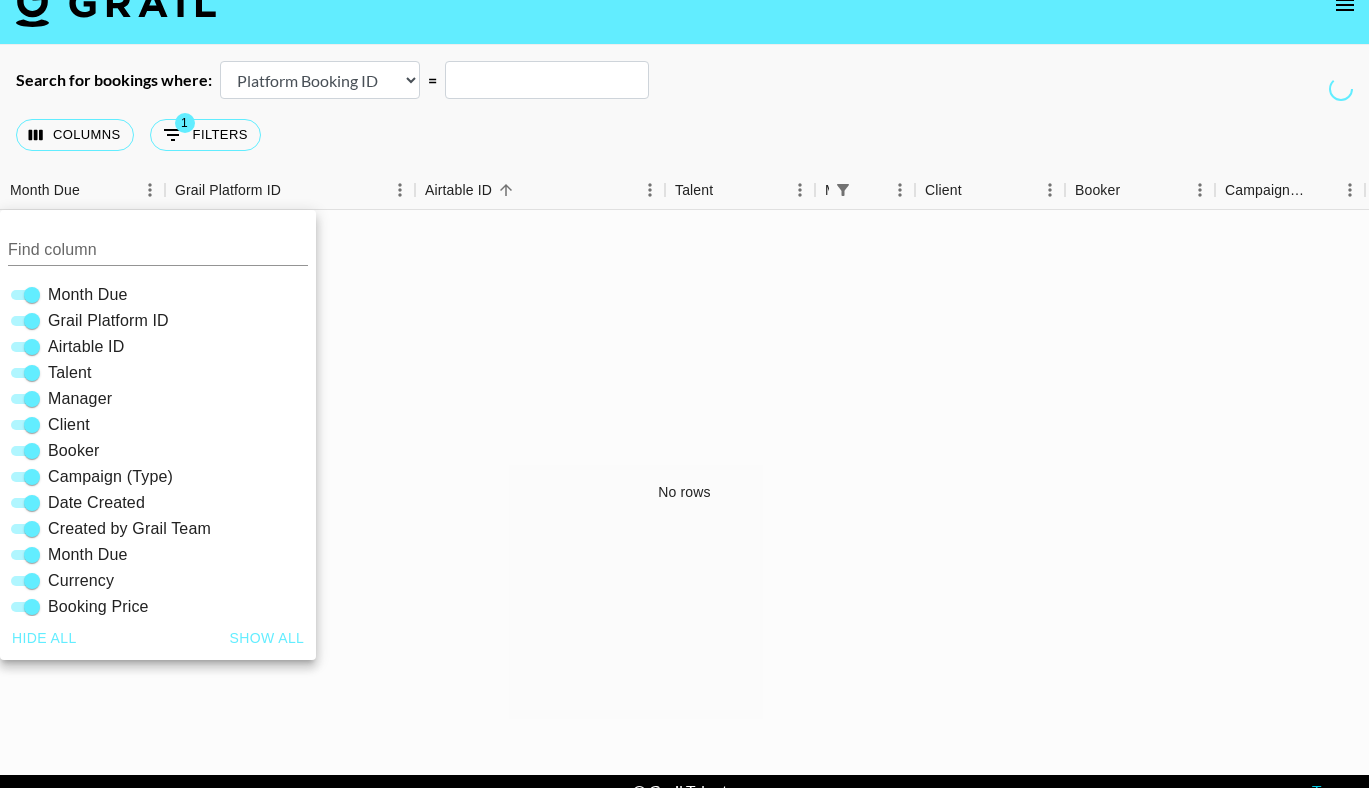click on "Columns 1 Filters + Booking" at bounding box center [684, 135] 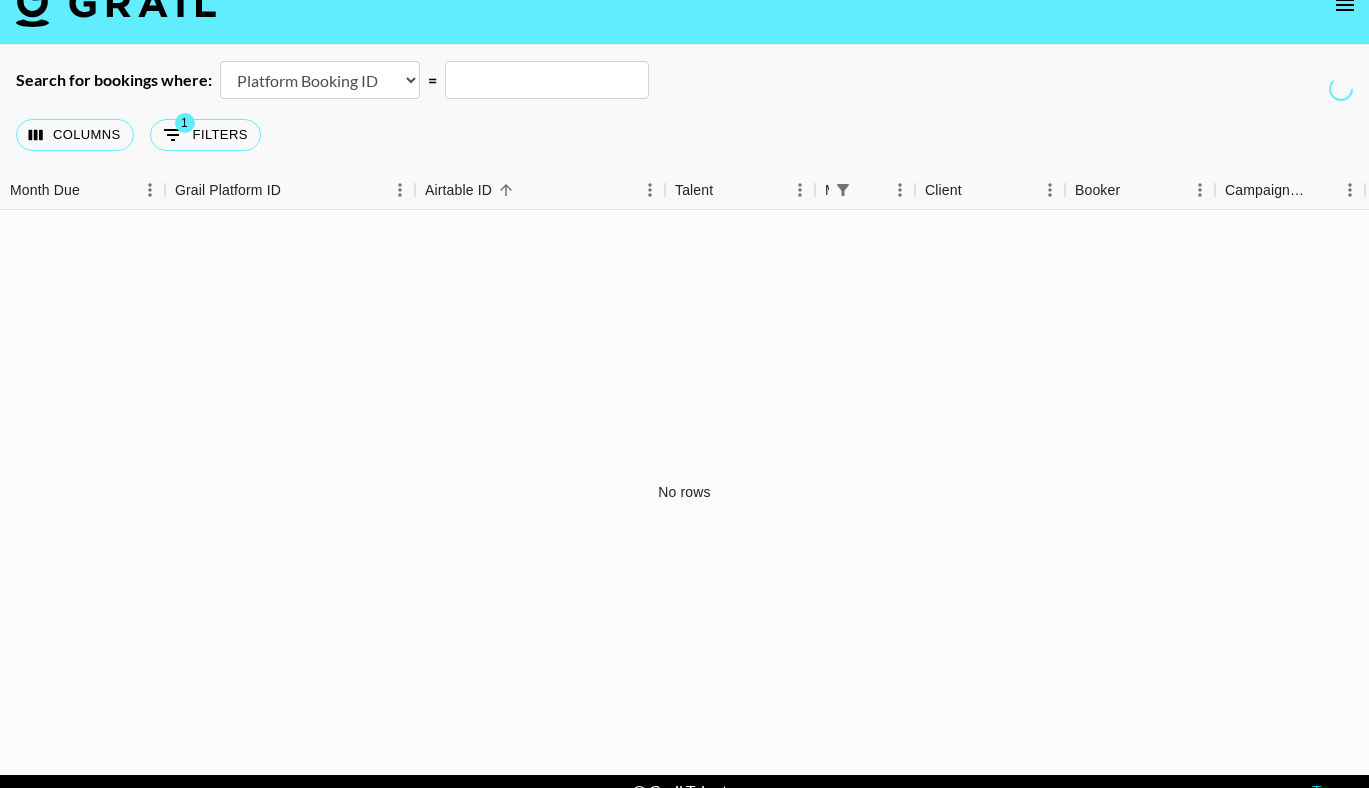 click on "Airtable Booking ID Platform Booking ID Platform Campaign ID" at bounding box center (320, 80) 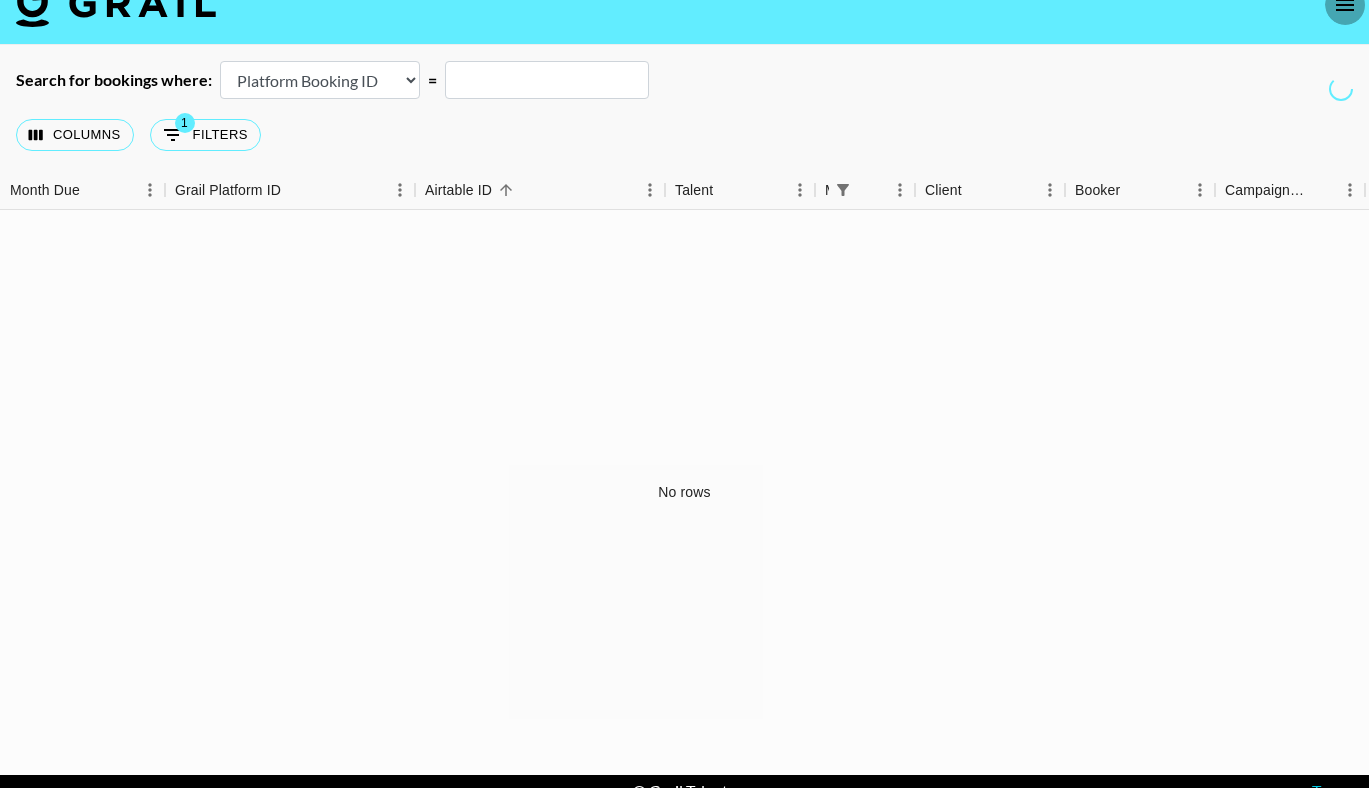 click 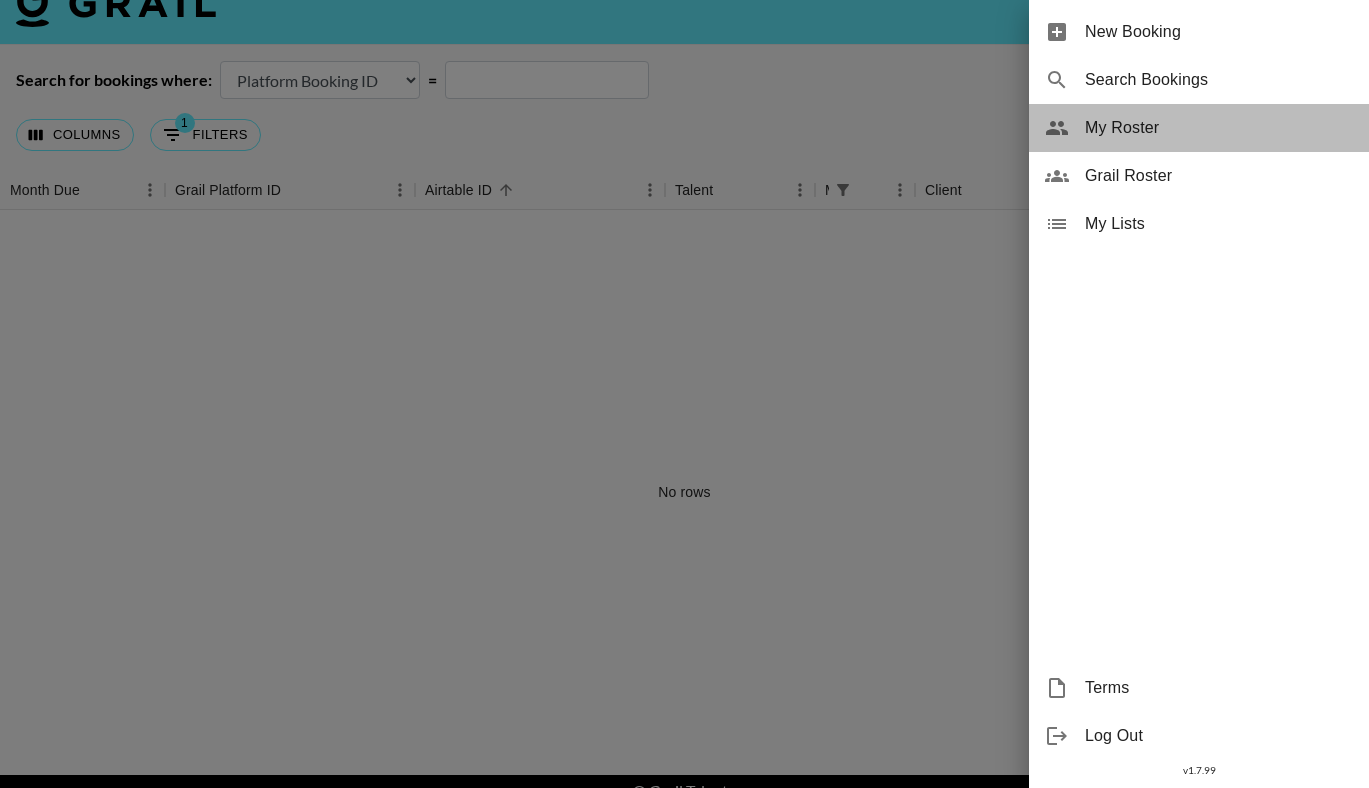 click on "My Roster" at bounding box center [1219, 128] 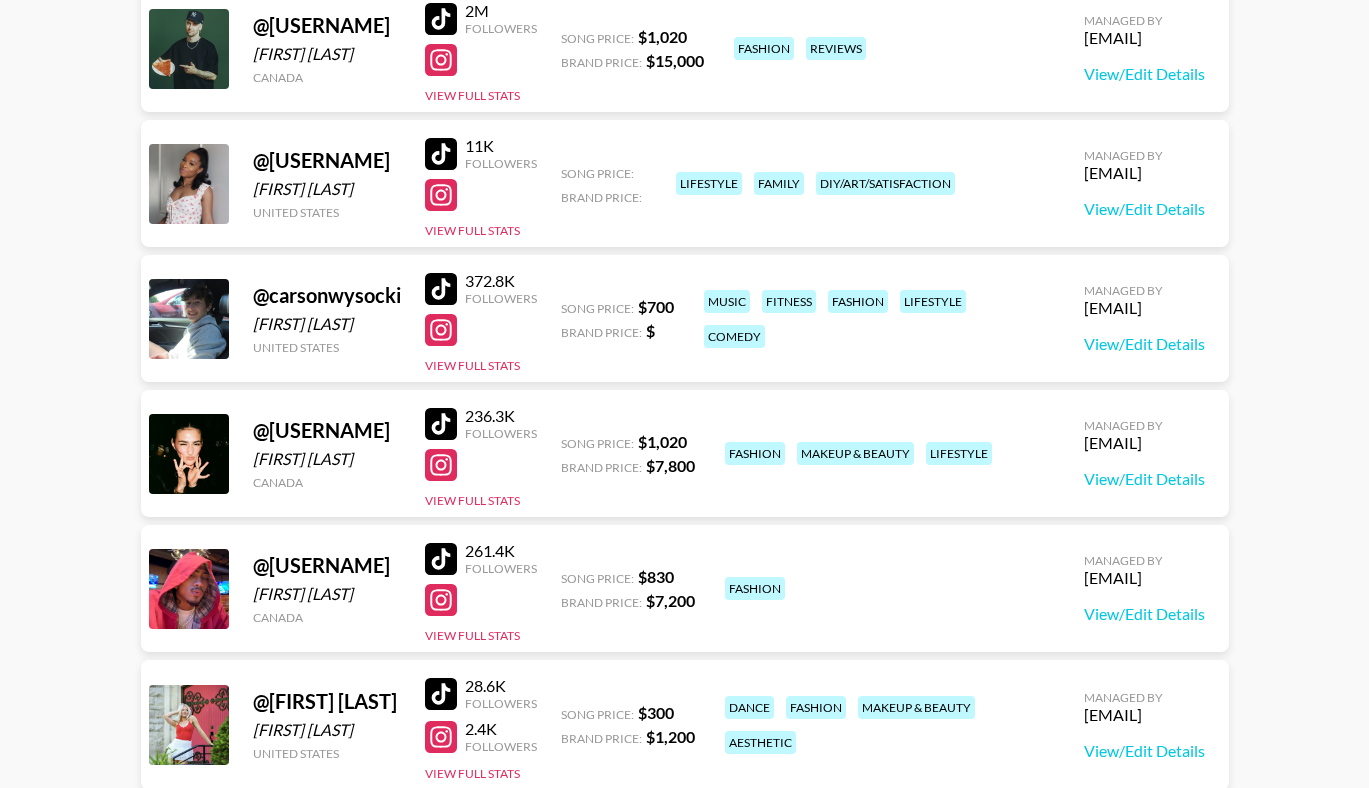 scroll, scrollTop: 904, scrollLeft: 0, axis: vertical 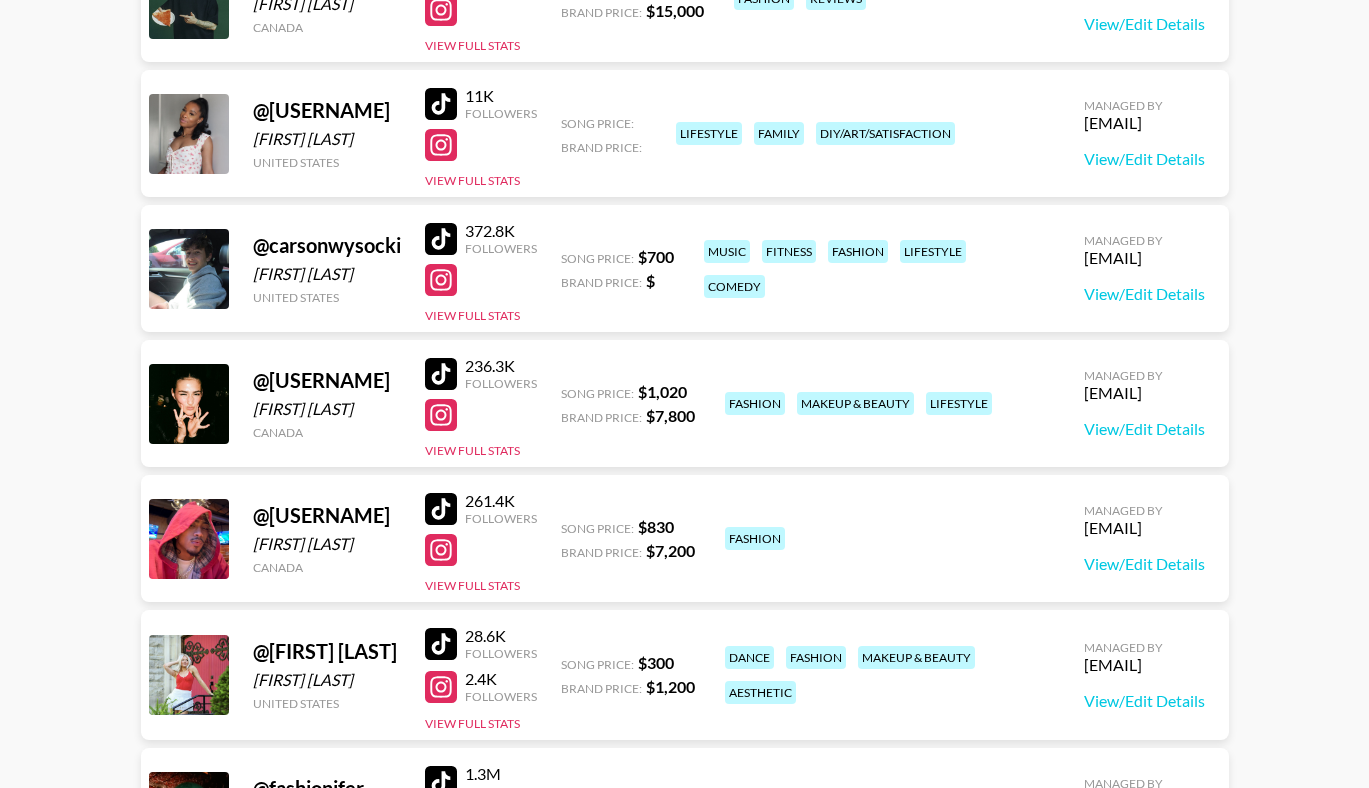 click at bounding box center [441, 374] 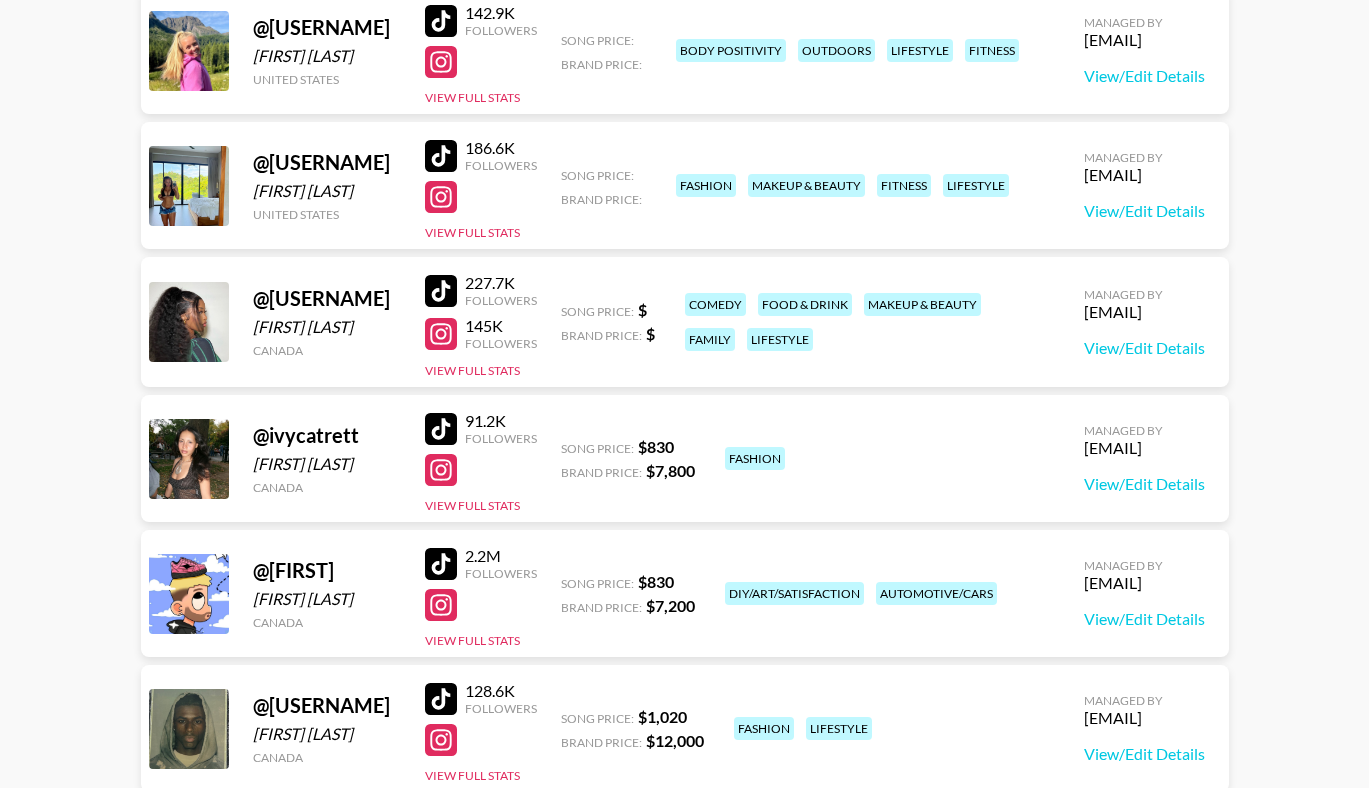 scroll, scrollTop: 2229, scrollLeft: 0, axis: vertical 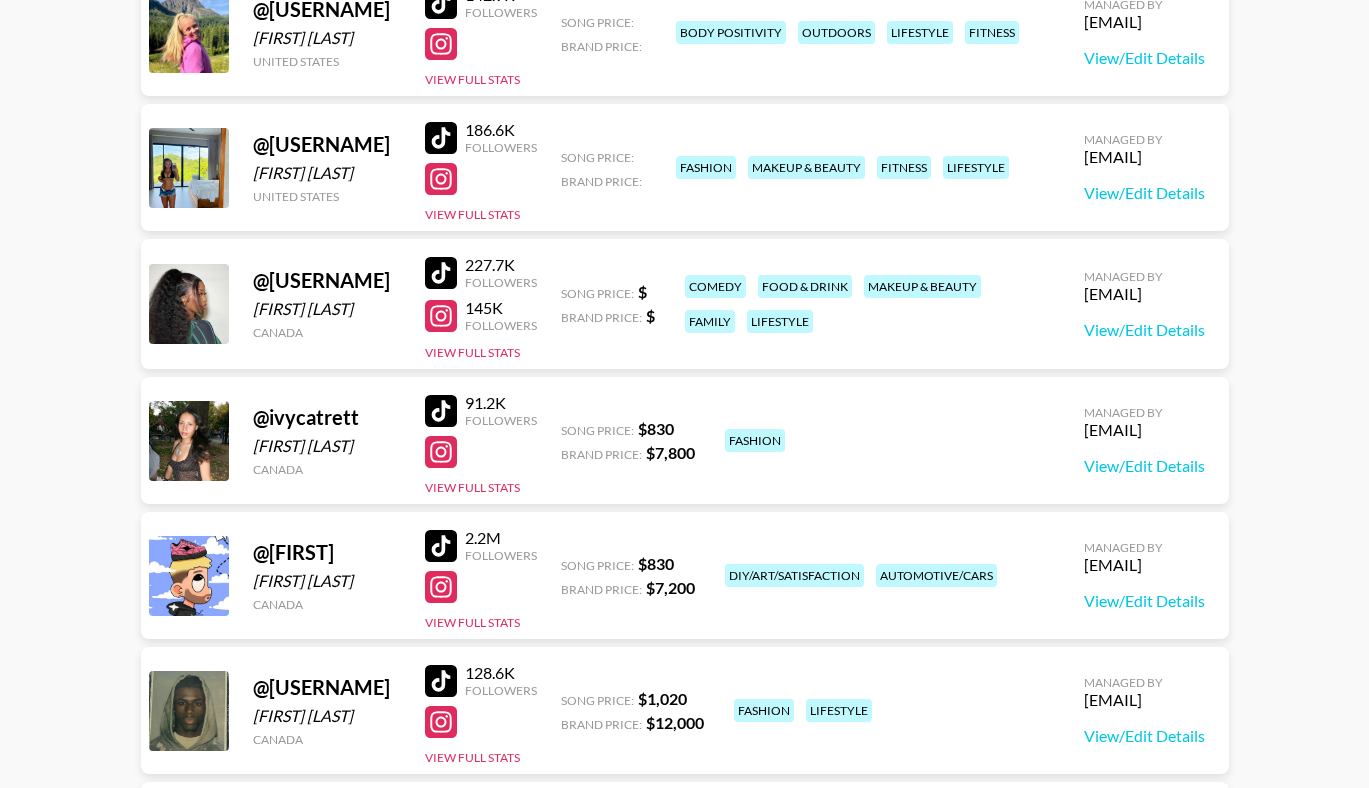 click at bounding box center (445, 138) 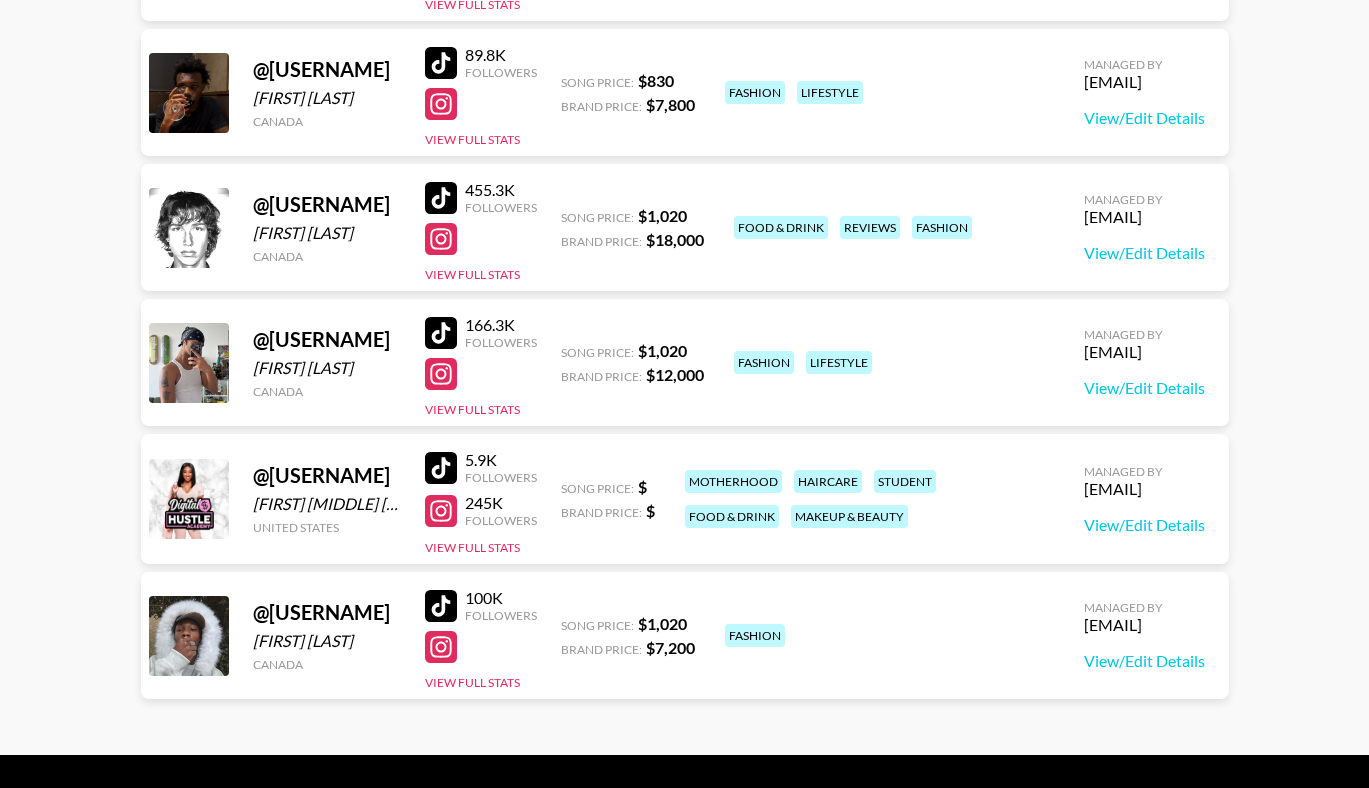 scroll, scrollTop: 3382, scrollLeft: 0, axis: vertical 